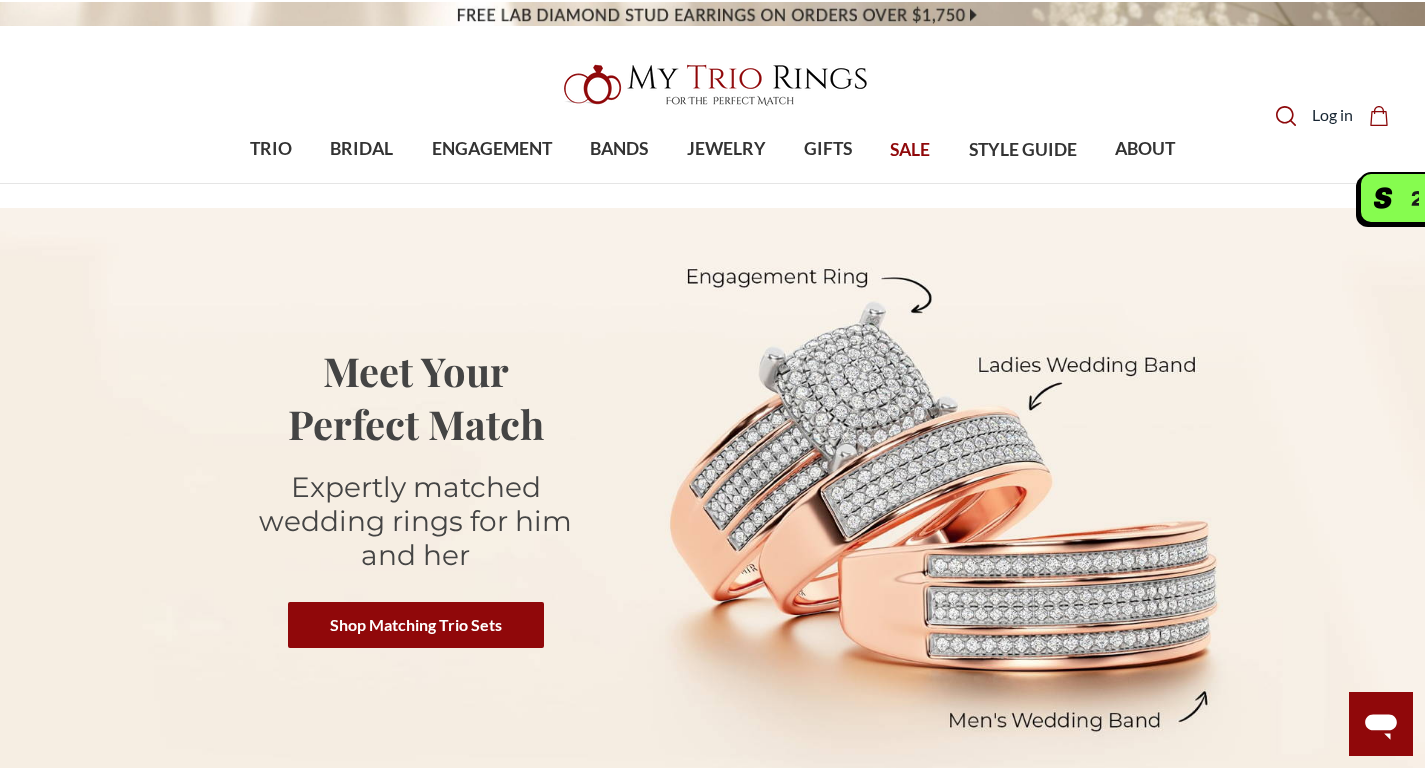 scroll, scrollTop: 0, scrollLeft: 0, axis: both 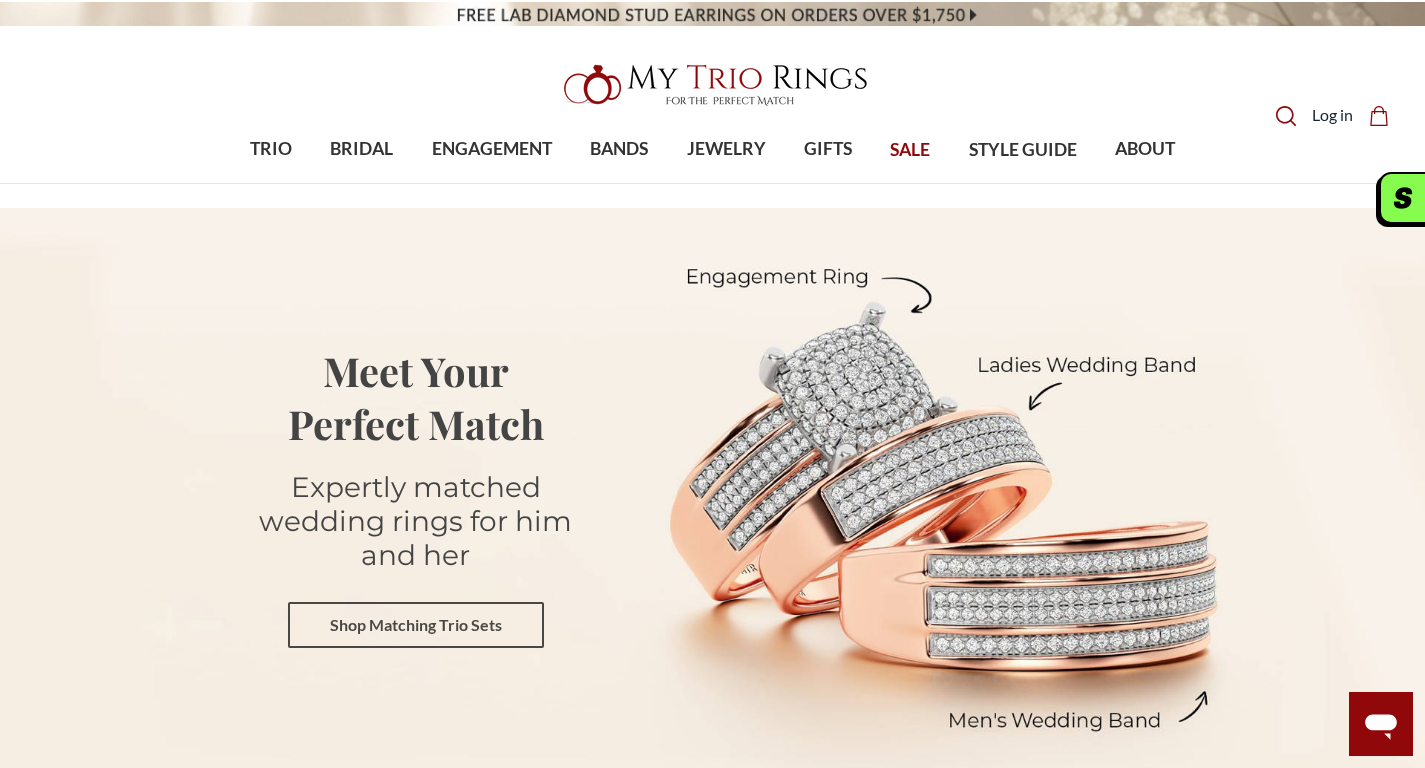 click on "Shop Matching Trio Sets" at bounding box center (416, 625) 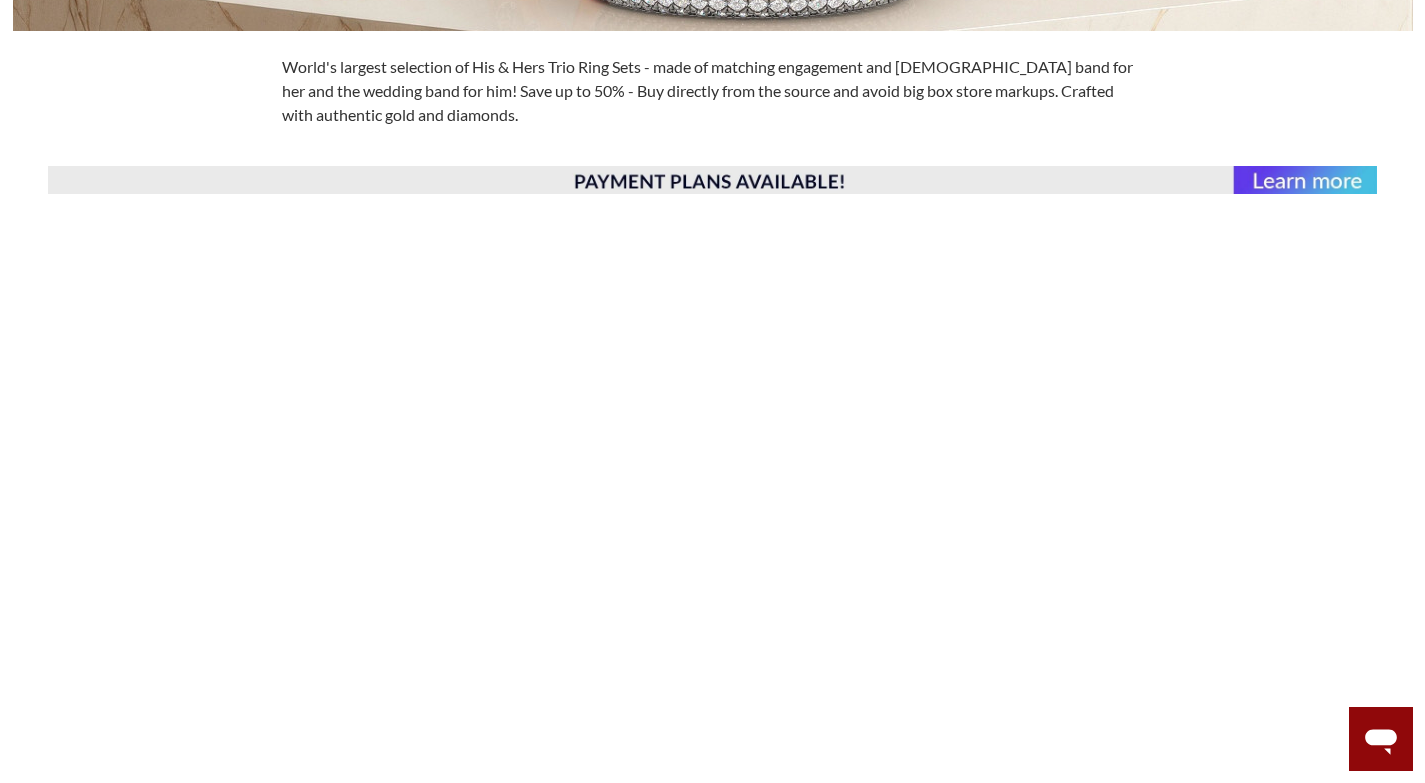 scroll, scrollTop: 600, scrollLeft: 0, axis: vertical 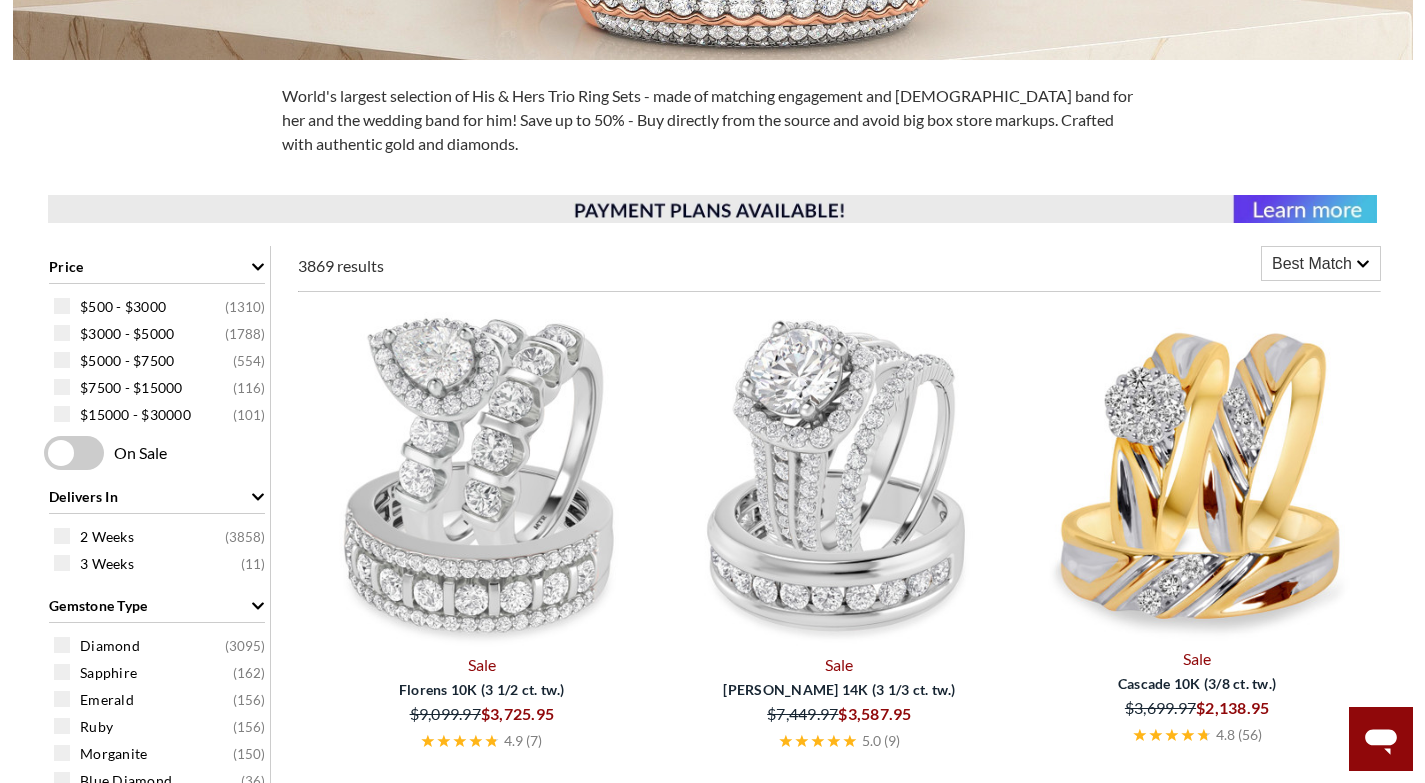 click at bounding box center (840, 476) 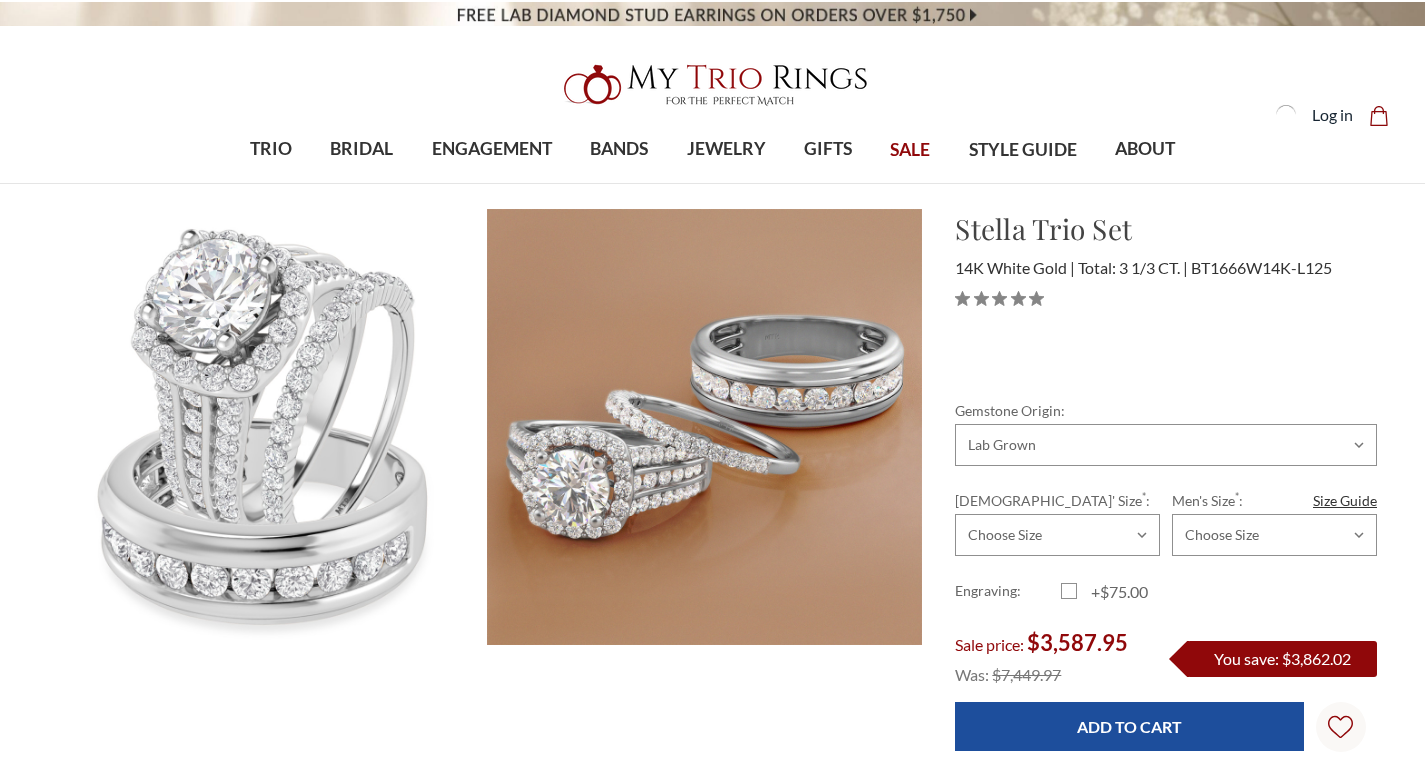 scroll, scrollTop: 0, scrollLeft: 0, axis: both 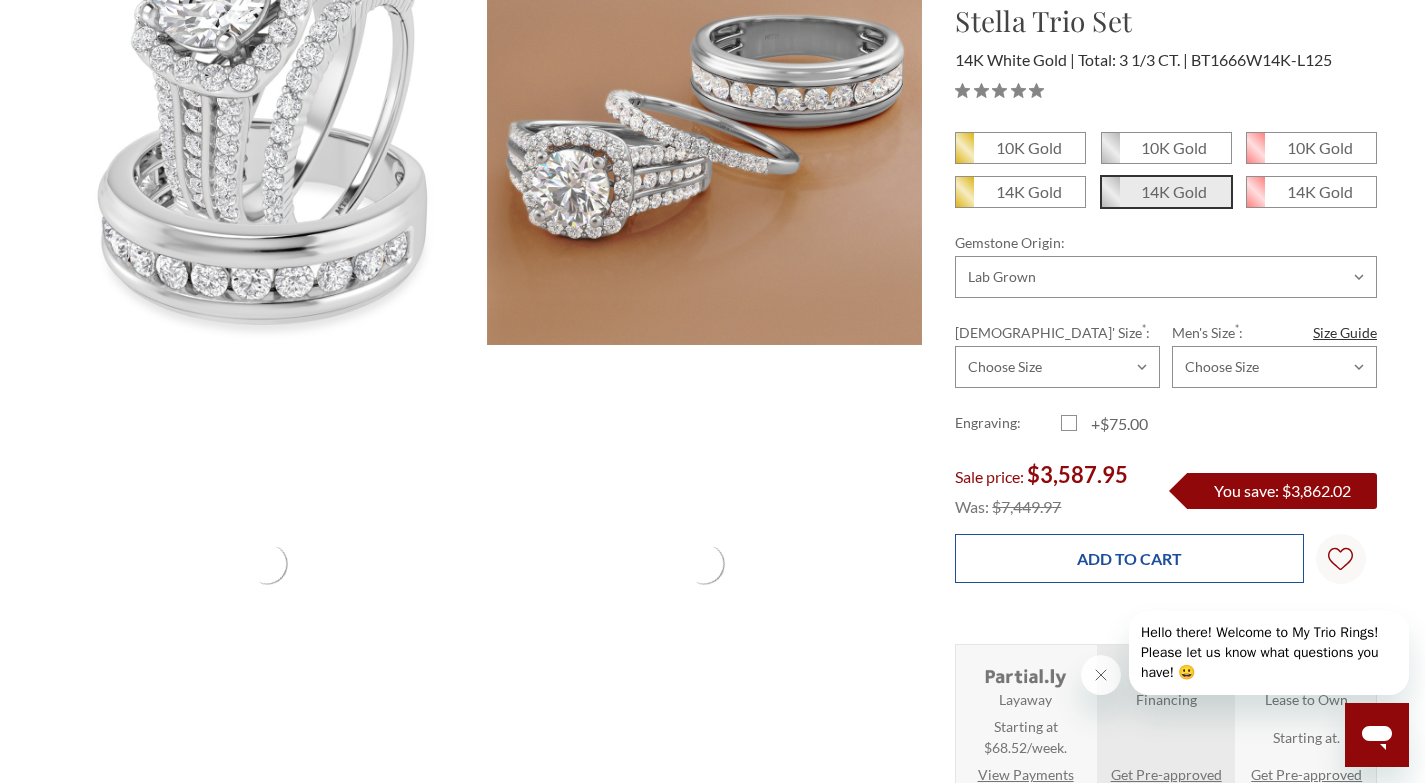 click on "Add to Cart" at bounding box center [1129, 558] 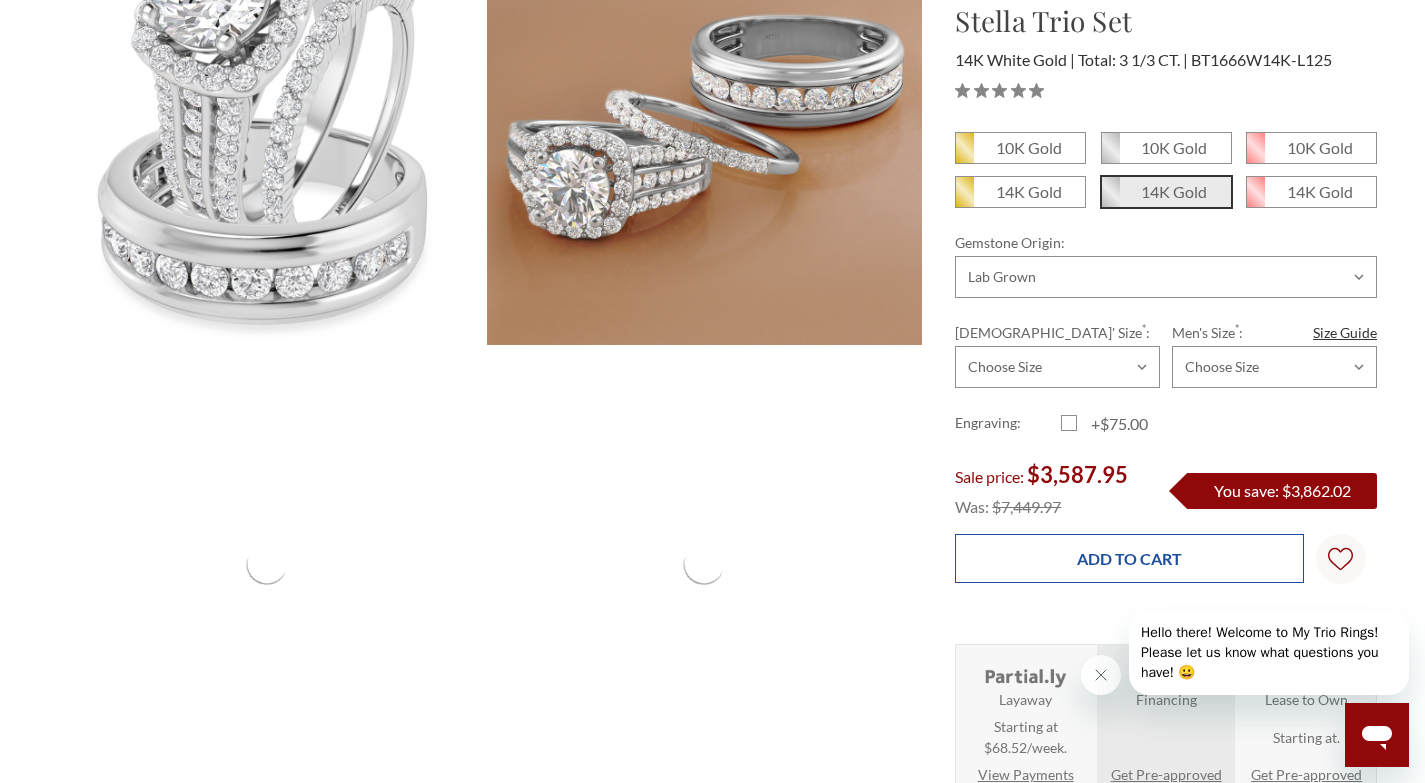 click on "Add to Cart" at bounding box center [1129, 558] 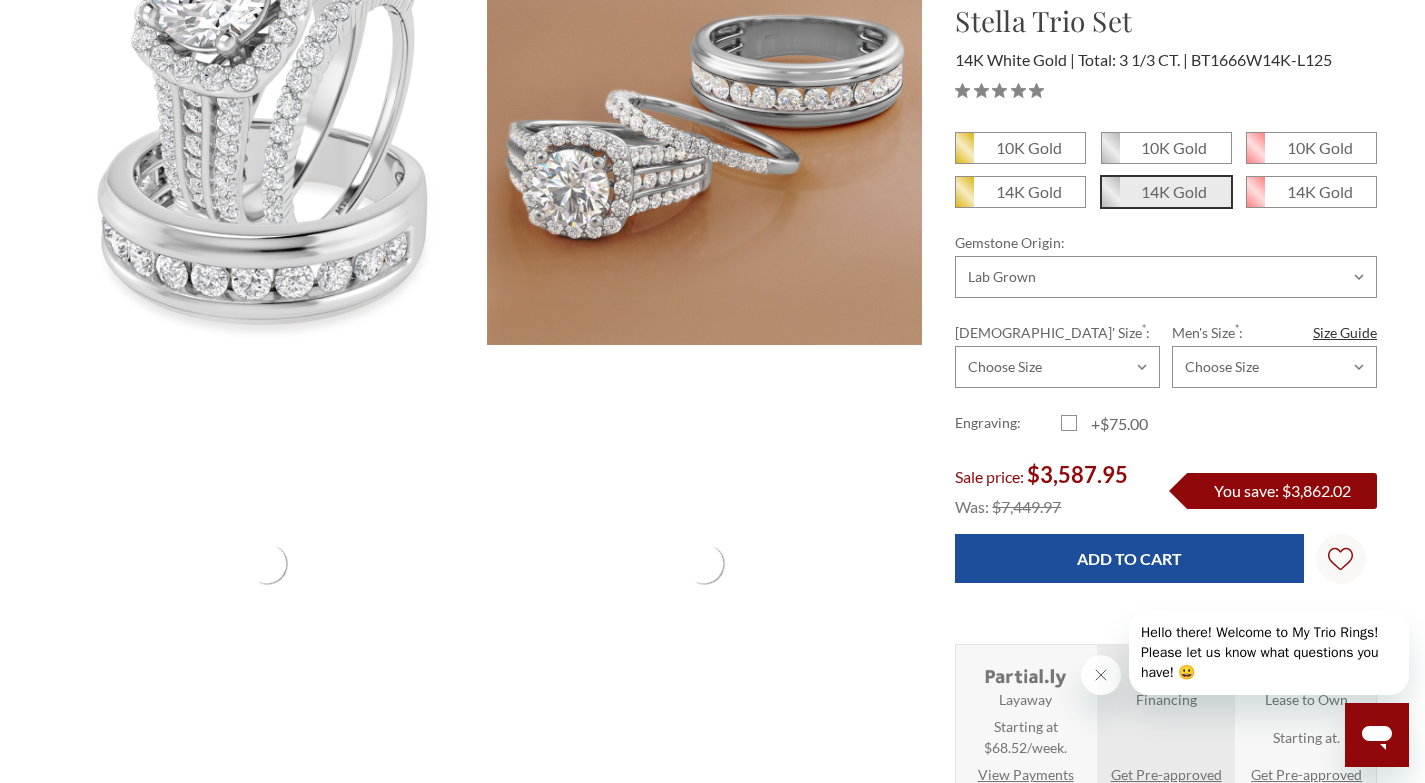 click on "10K  Gold
10K  Gold" at bounding box center (1166, 296) 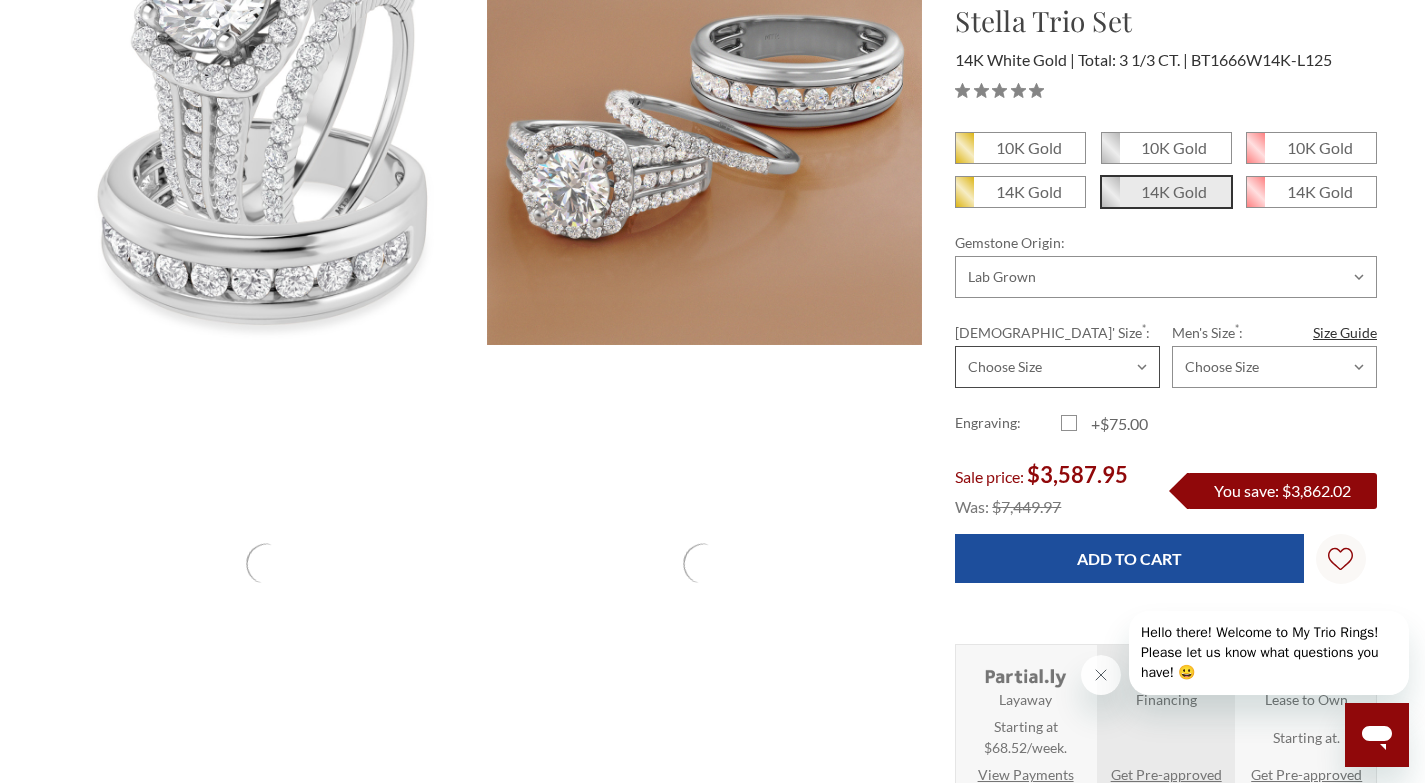 click on "Choose Size
3.00
3.25
3.50
3.75
4.00
4.25
4.50
4.75
5.00
5.25
5.50
5.75
6.00
6.25
6.50
6.75
7.00
7.25
7.50
7.75
8.00
8.25
8.50
8.75
9.00
9.25
9.50
9.75
10.00
10.25
10.50
10.75
11.00
11.25
11.50
11.75
12.00
12.25
12.50
12.75
13.00" at bounding box center (1057, 367) 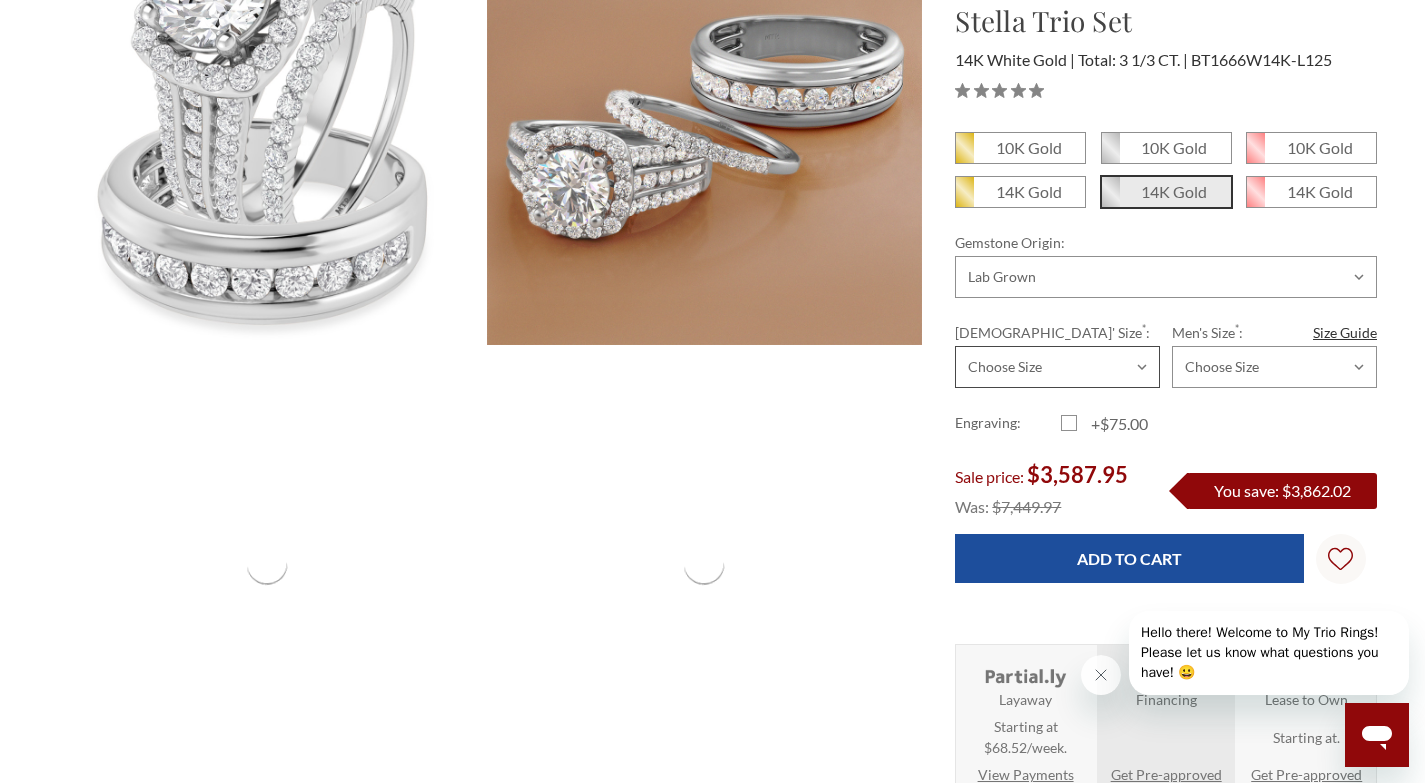select on "20198149" 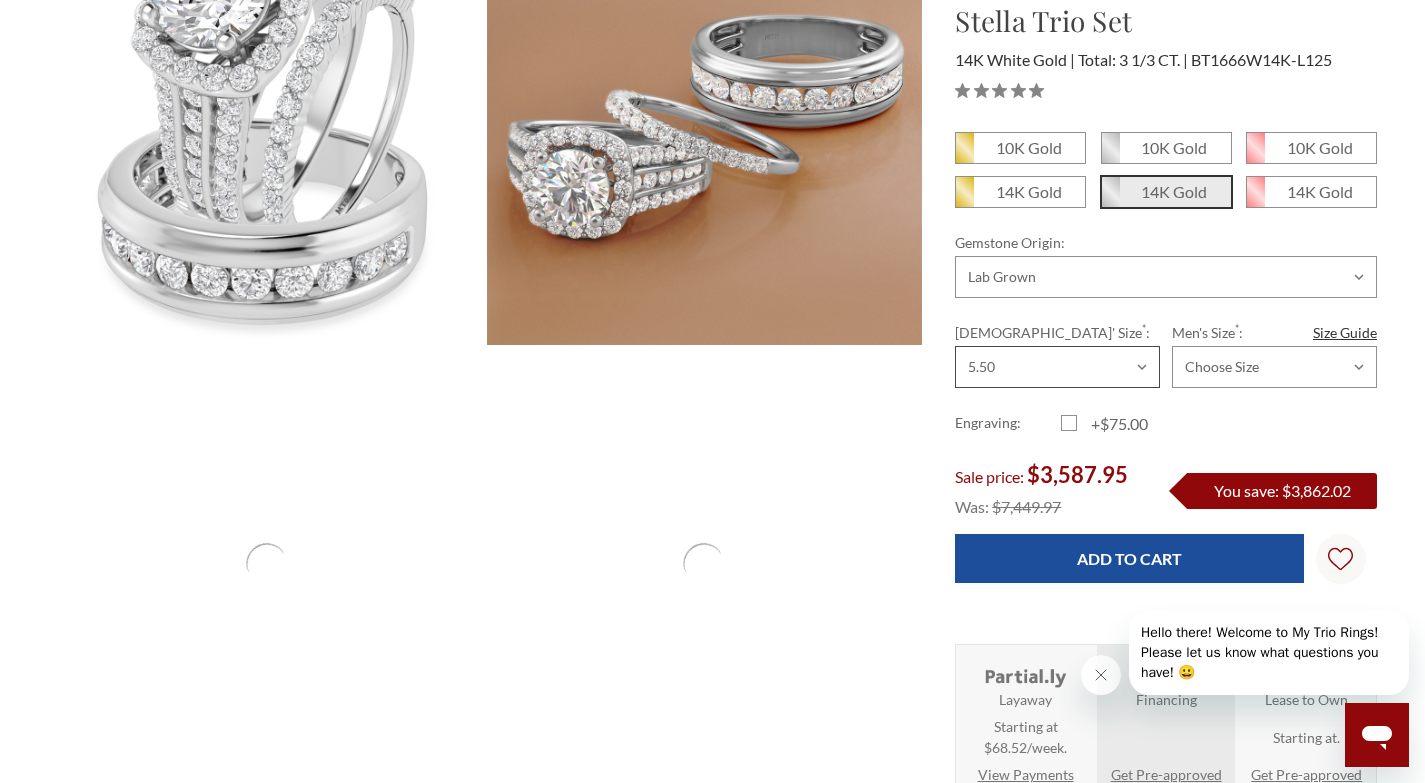 click on "Choose Size
3.00
3.25
3.50
3.75
4.00
4.25
4.50
4.75
5.00
5.25
5.50
5.75
6.00
6.25
6.50
6.75
7.00
7.25
7.50
7.75
8.00
8.25
8.50
8.75
9.00
9.25
9.50
9.75
10.00
10.25
10.50
10.75
11.00
11.25
11.50
11.75
12.00
12.25
12.50
12.75
13.00" at bounding box center (1057, 367) 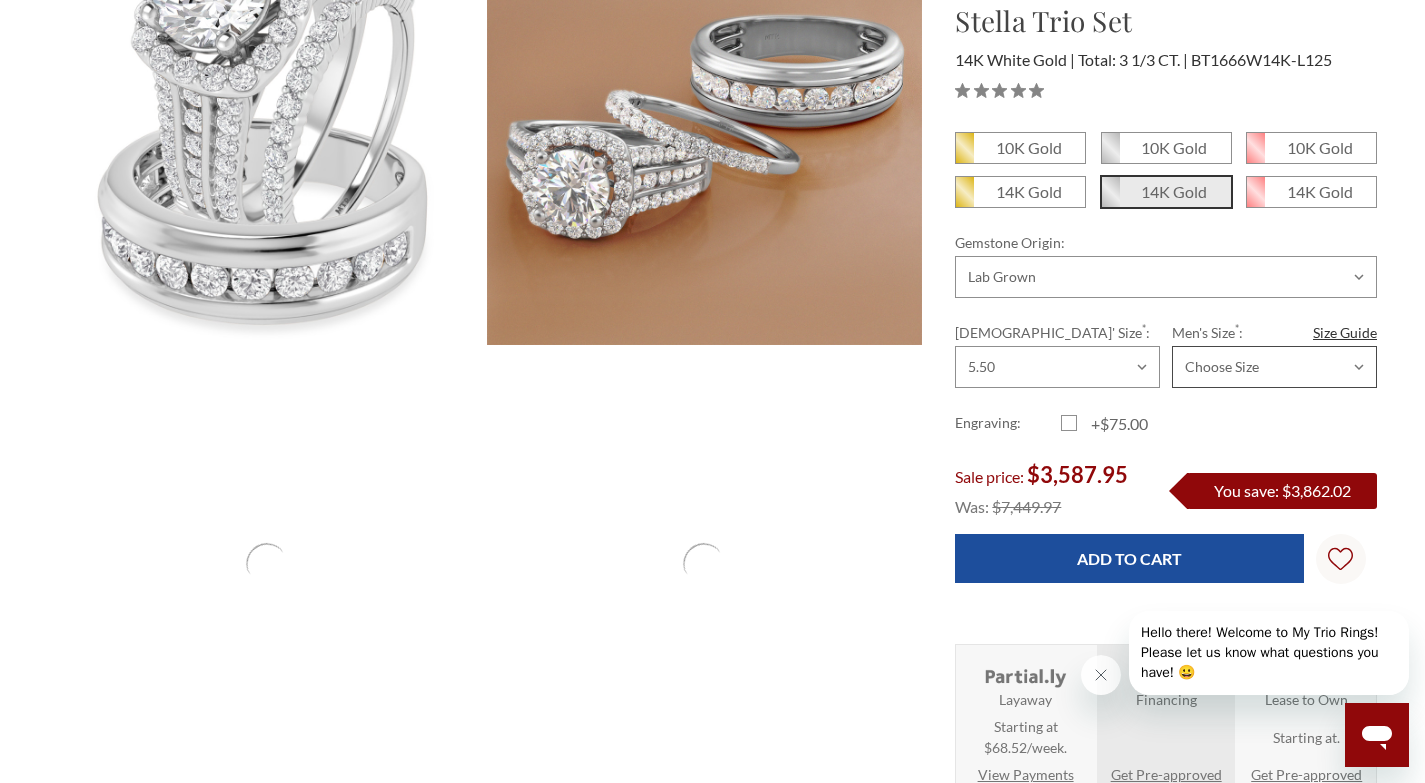 click on "Choose Size
6.00
6.25
6.50
6.75
7.00
7.25
7.50
7.75
8.00
8.25
8.50
8.75
9.00
9.25
9.50
9.75
10.00
10.25
10.50
10.75
11.00
11.25
11.50
11.75
12.00
12.25
12.50
12.75
13.00
13.25
13.50
13.75
14.00
14.25
14.50
14.75
15.00
15.25
15.50
15.75
16.00" at bounding box center [1274, 367] 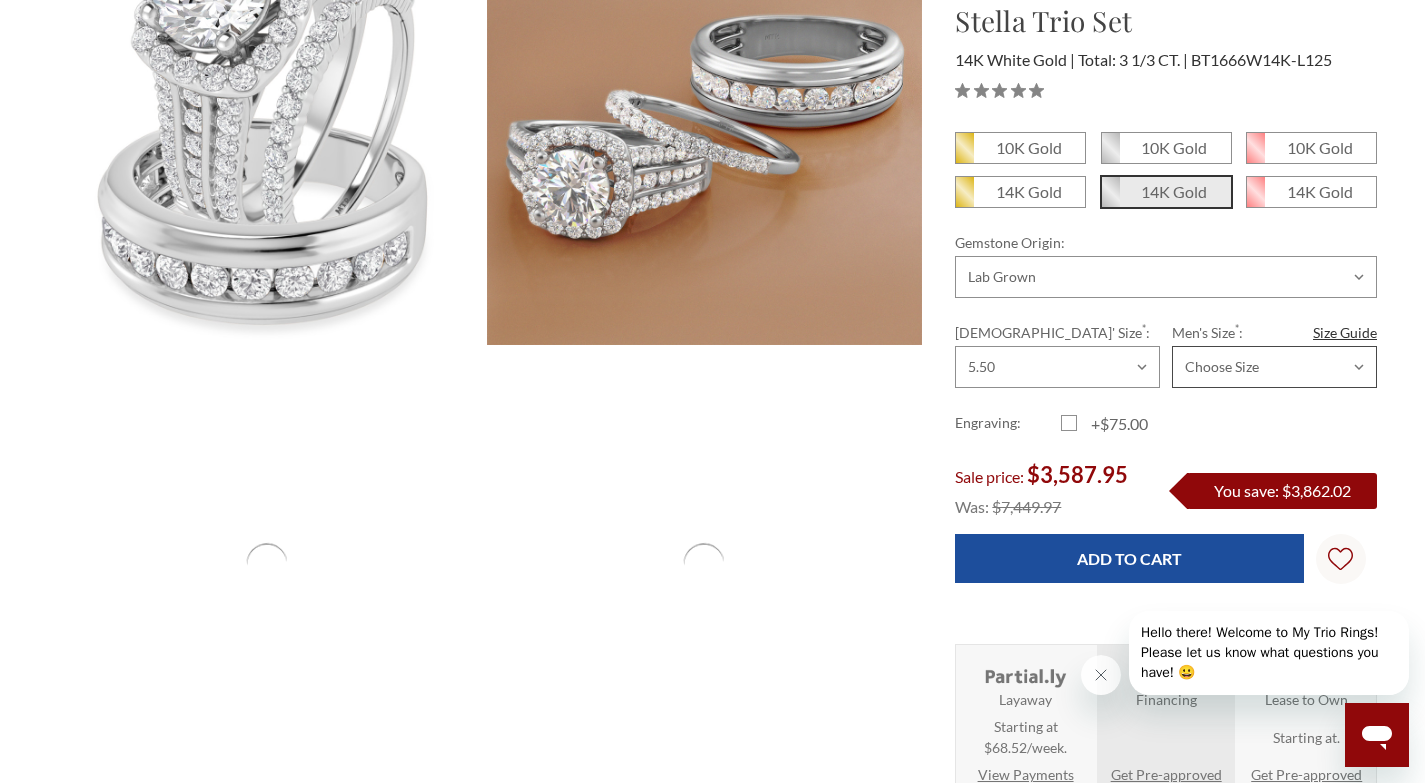 select on "20198657" 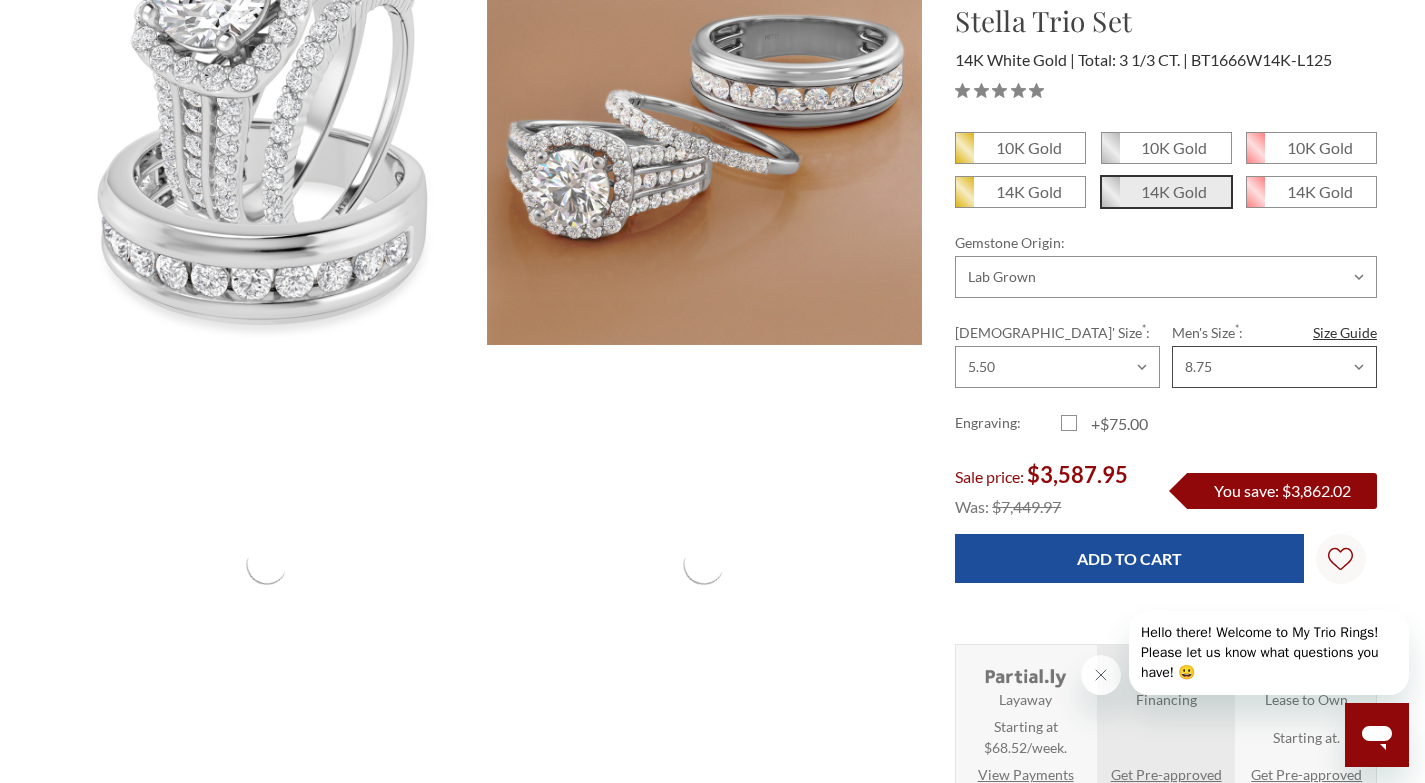 click on "Choose Size
6.00
6.25
6.50
6.75
7.00
7.25
7.50
7.75
8.00
8.25
8.50
8.75
9.00
9.25
9.50
9.75
10.00
10.25
10.50
10.75
11.00
11.25
11.50
11.75
12.00
12.25
12.50
12.75
13.00
13.25
13.50
13.75
14.00
14.25
14.50
14.75
15.00
15.25
15.50
15.75
16.00" at bounding box center (1274, 367) 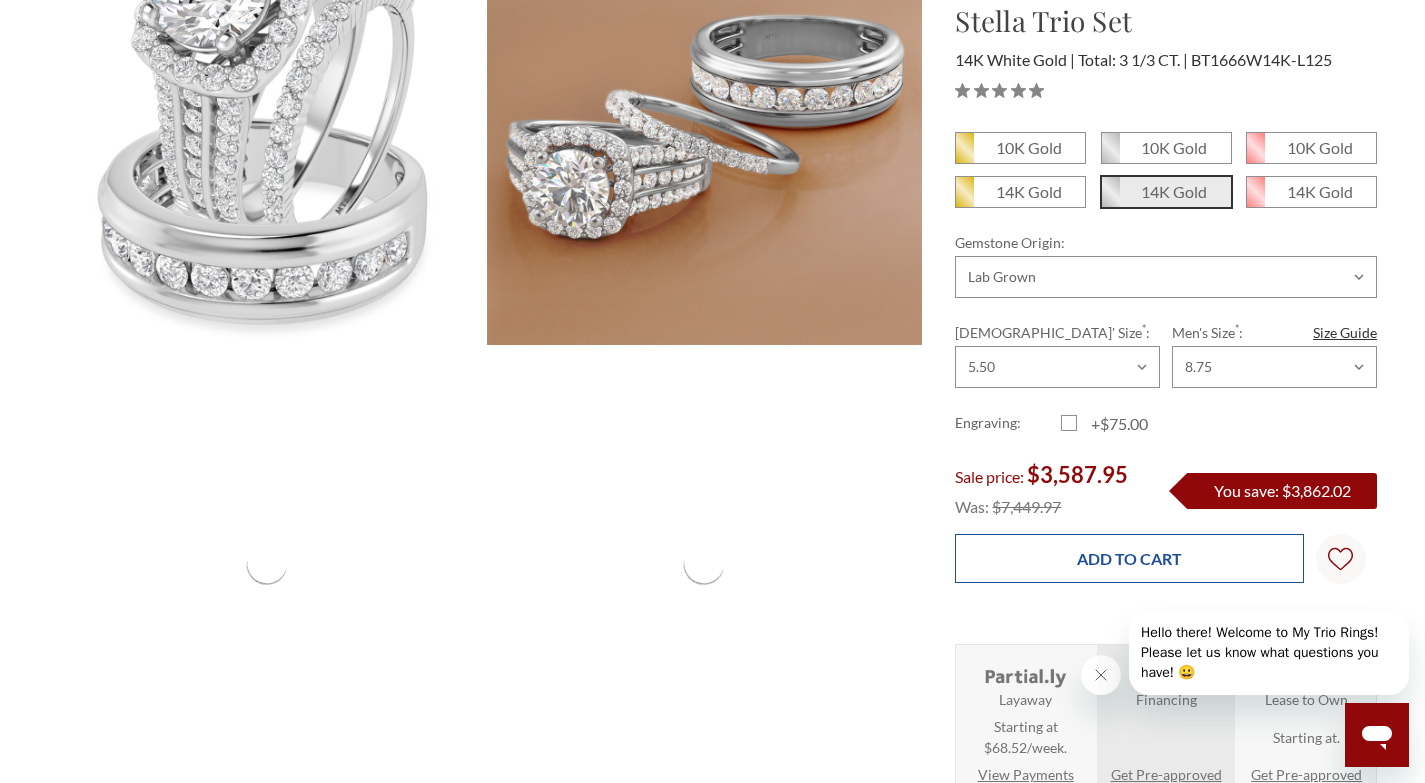 click on "Add to Cart" at bounding box center (1129, 558) 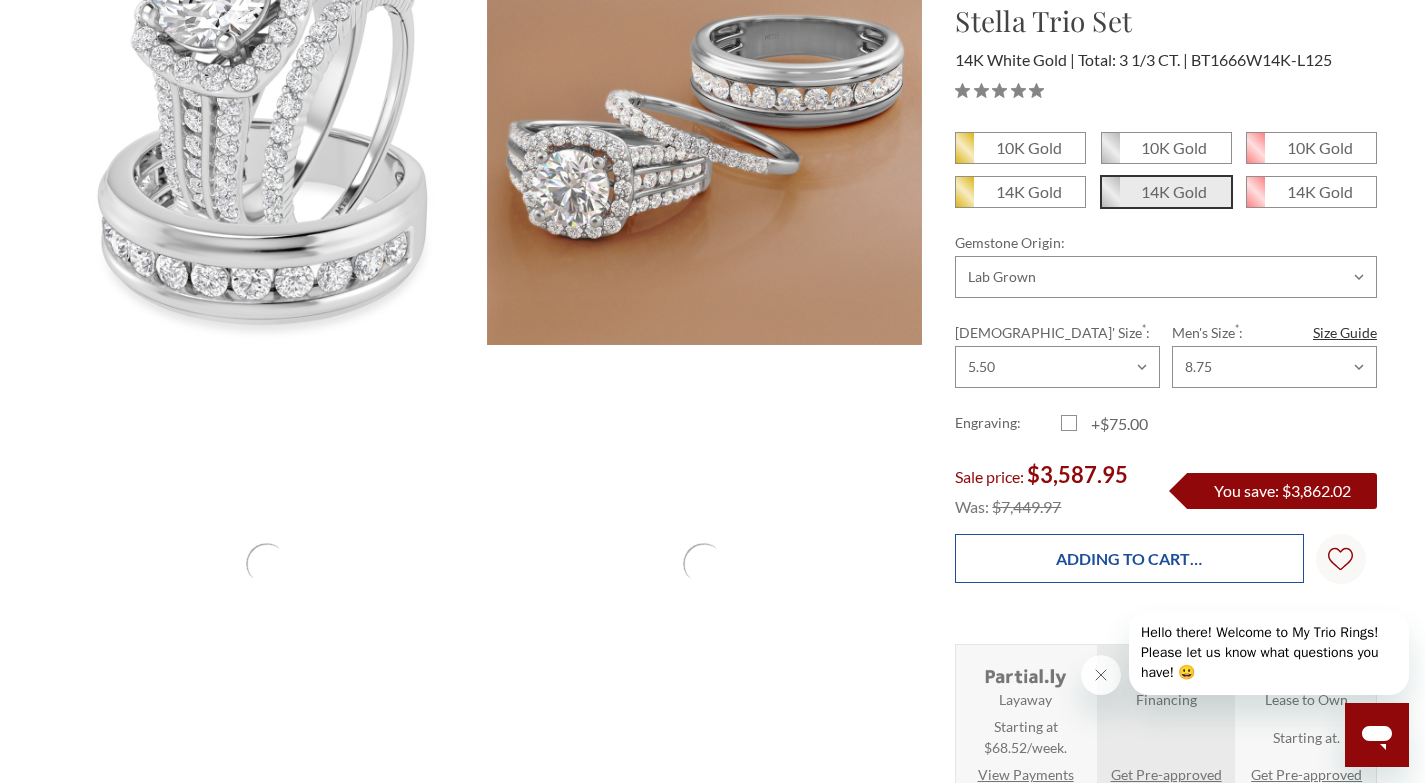 type on "Add to Cart" 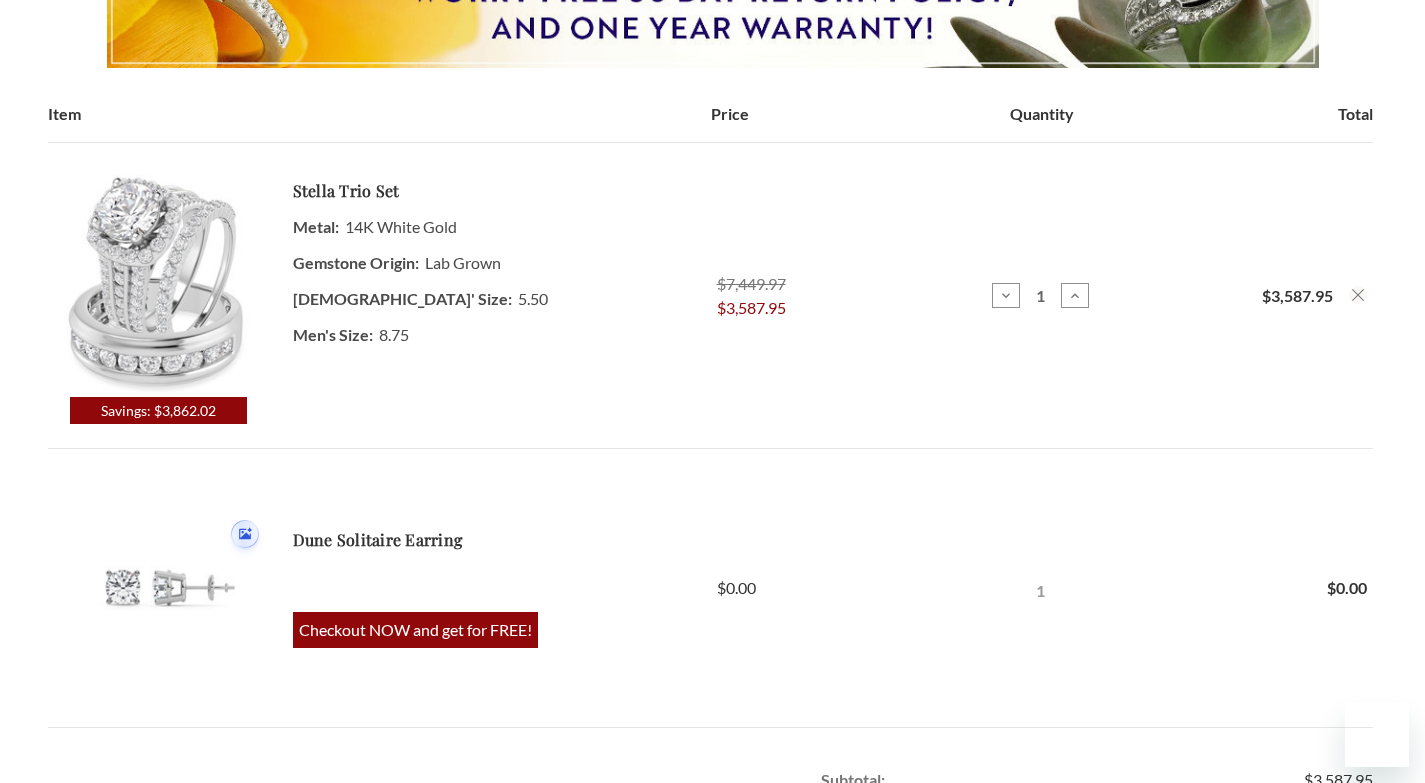 scroll, scrollTop: 596, scrollLeft: 0, axis: vertical 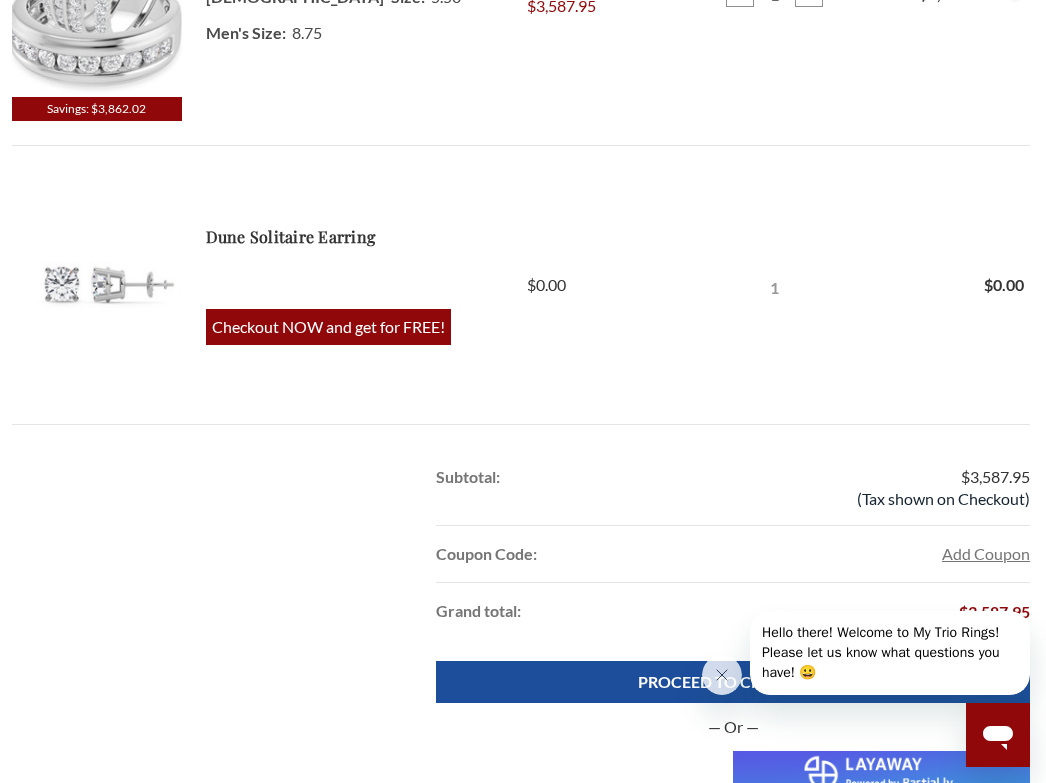 click at bounding box center [523, 2278] 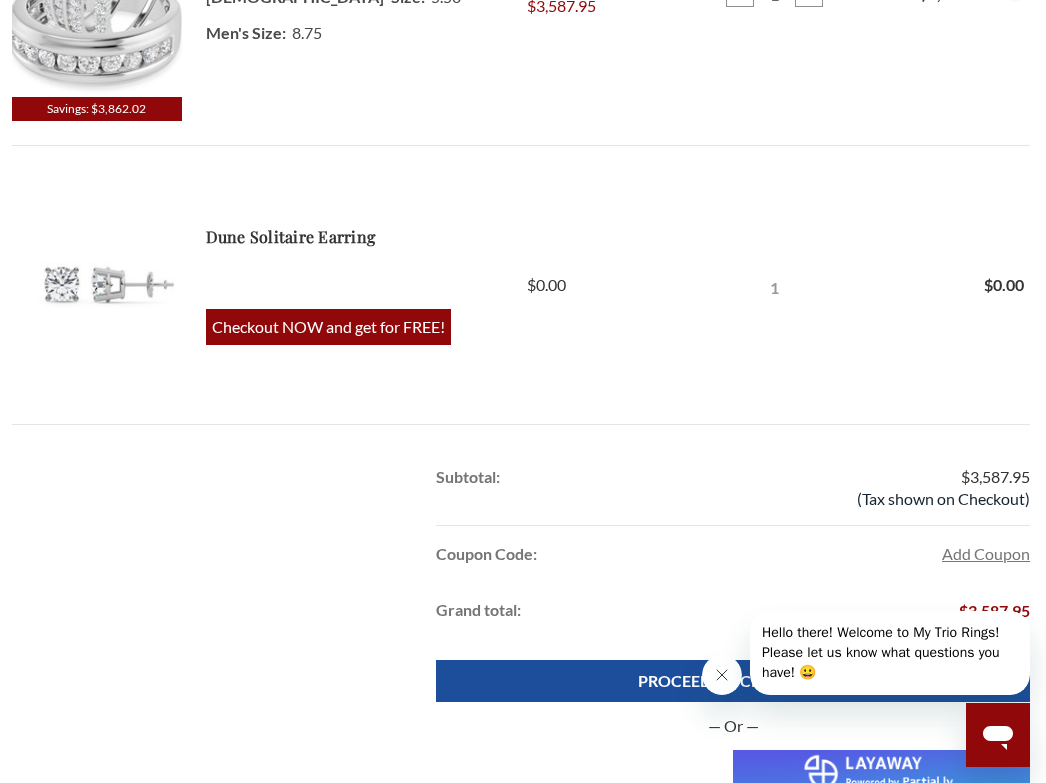 click at bounding box center [722, 675] 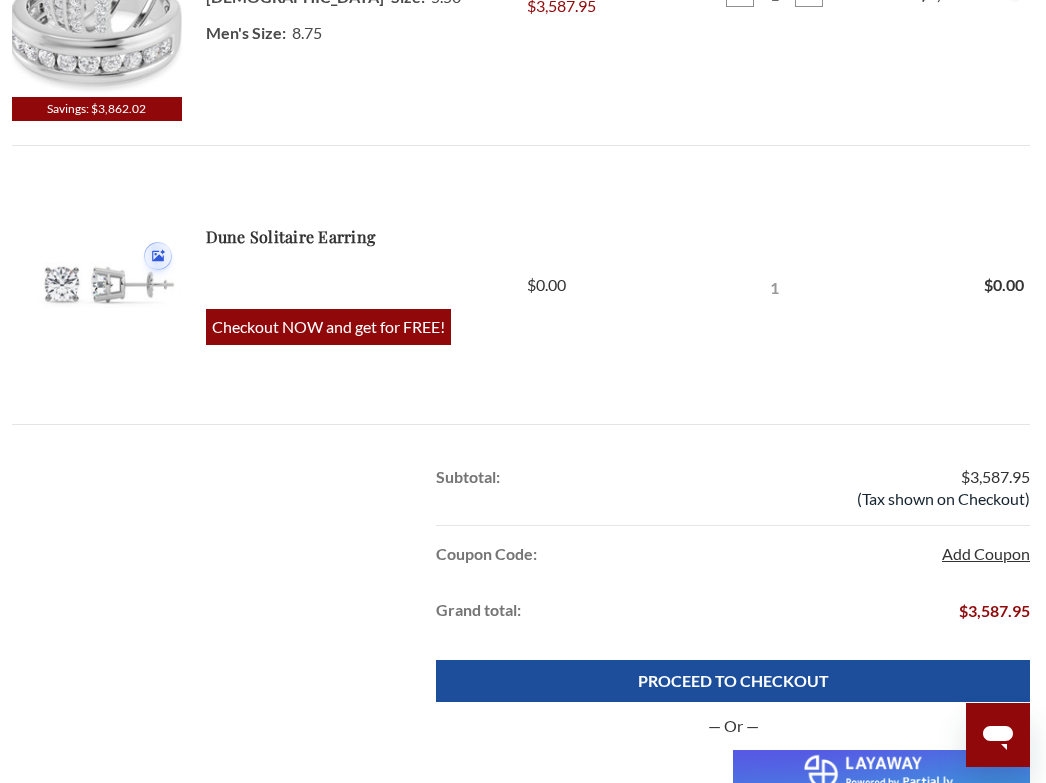 click on "Add Coupon" at bounding box center [986, 554] 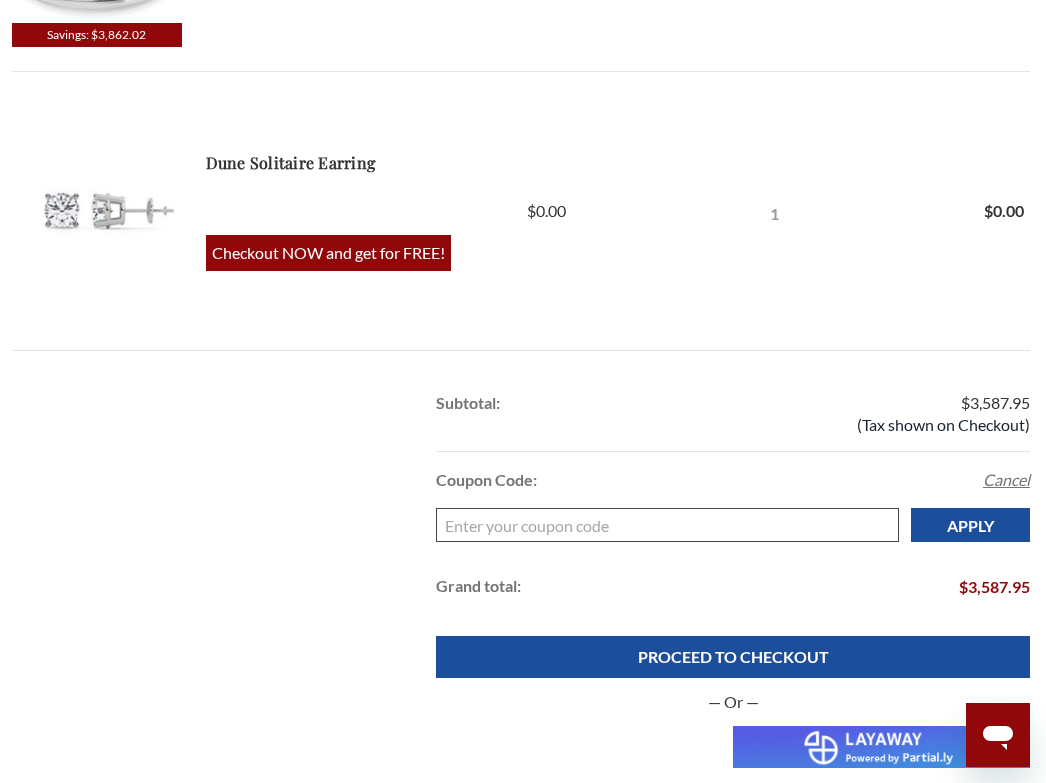 scroll, scrollTop: 900, scrollLeft: 0, axis: vertical 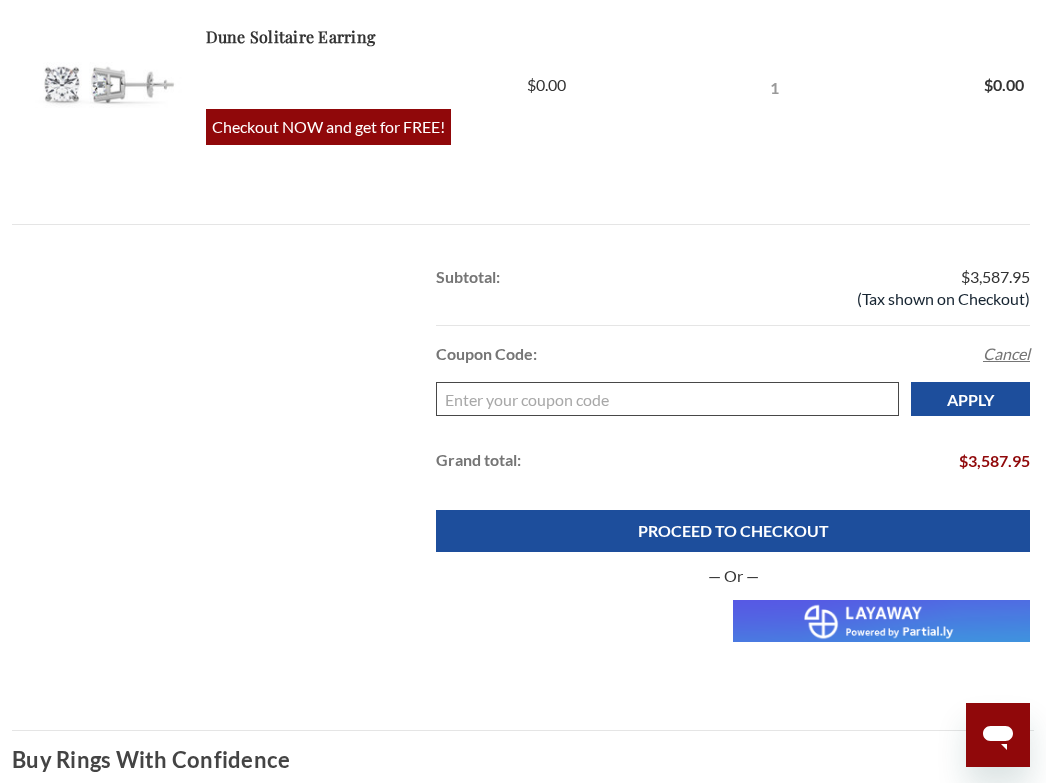click on "Enter your coupon code" at bounding box center (667, 399) 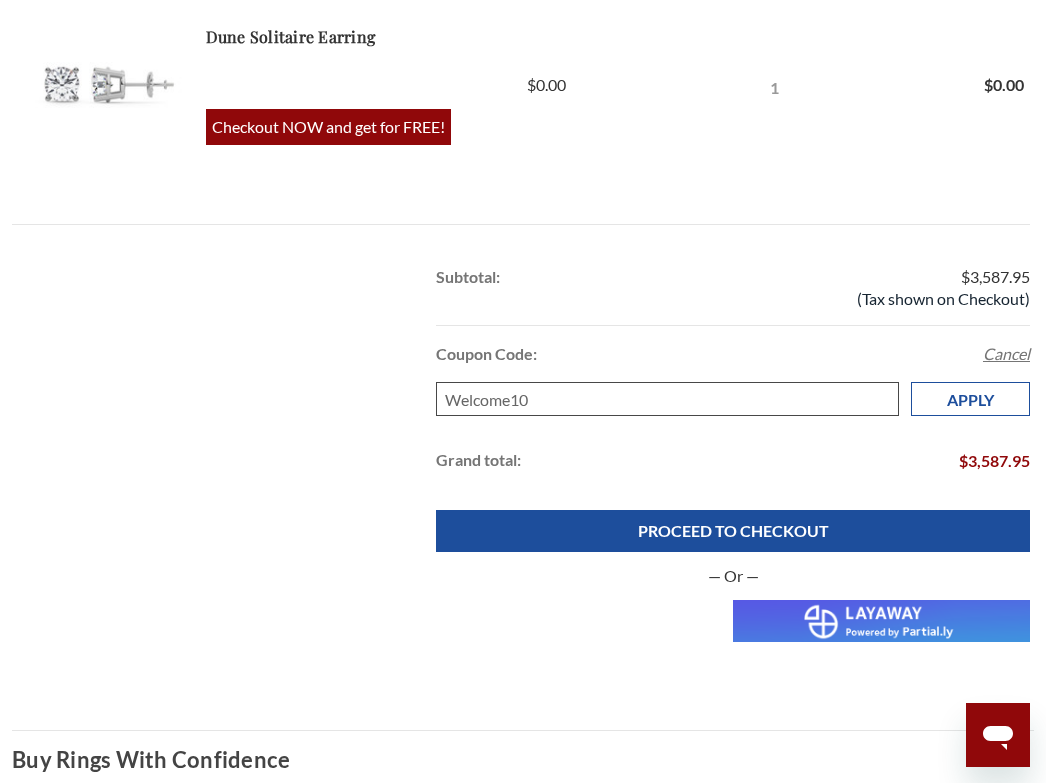 type on "Welcome10" 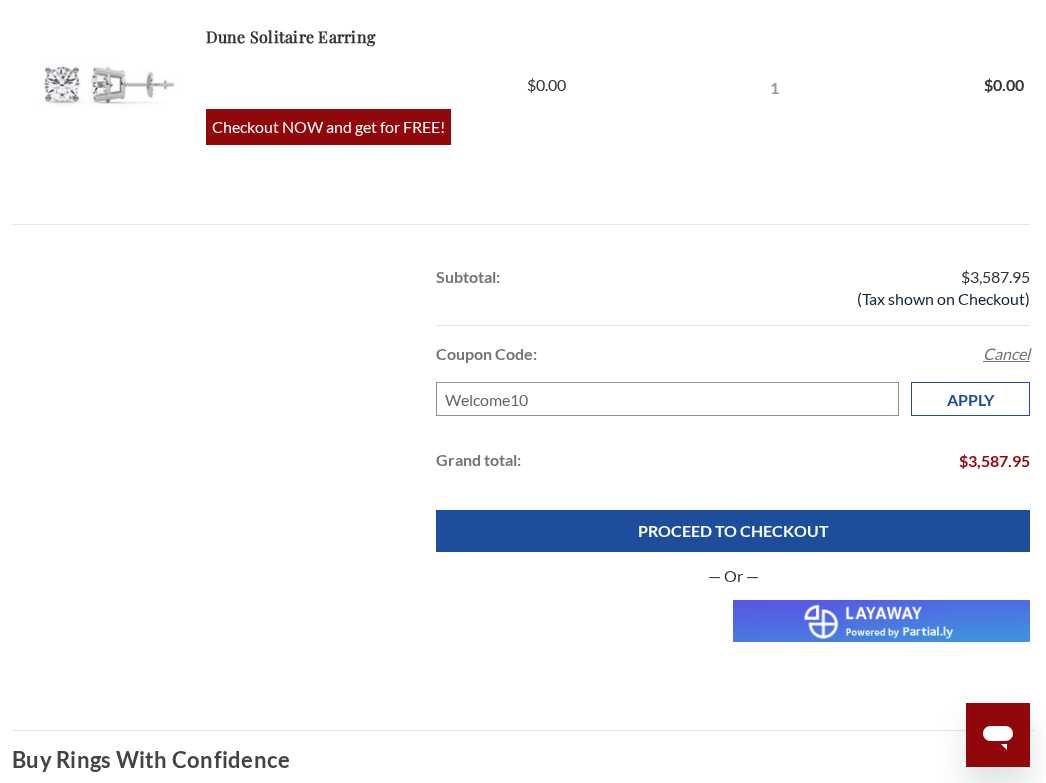 click on "Apply" at bounding box center (970, 399) 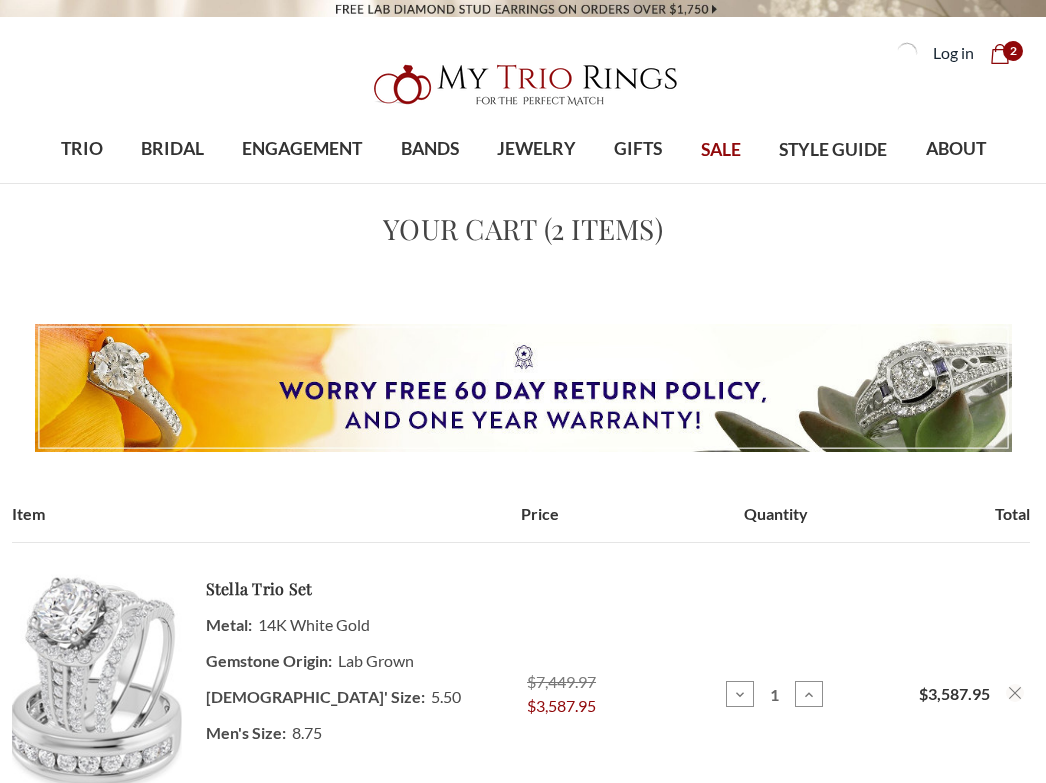 click on "Remove" at bounding box center (464, 1277) 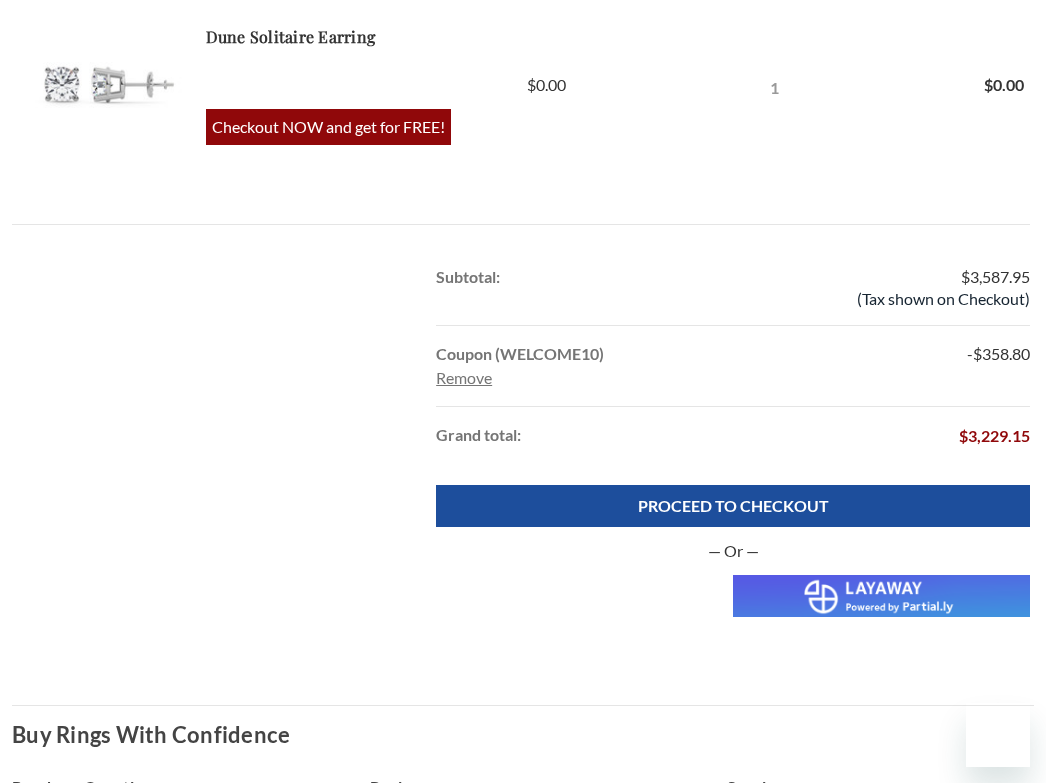 scroll, scrollTop: 900, scrollLeft: 0, axis: vertical 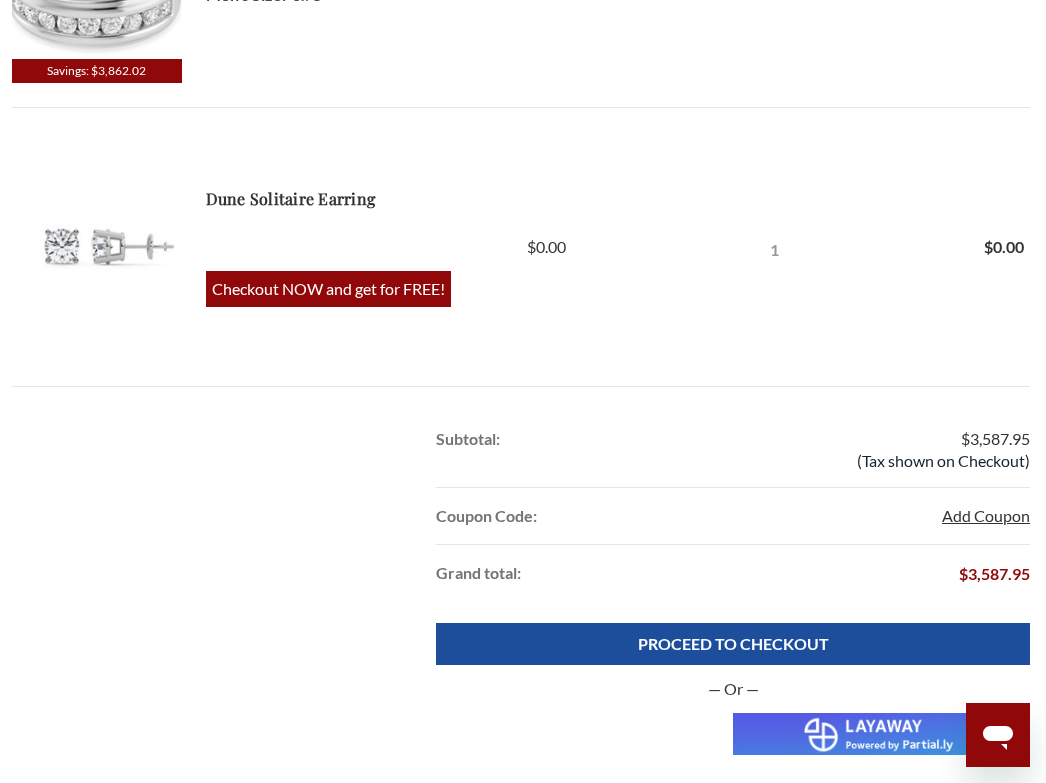 click on "Add Coupon" at bounding box center [986, 516] 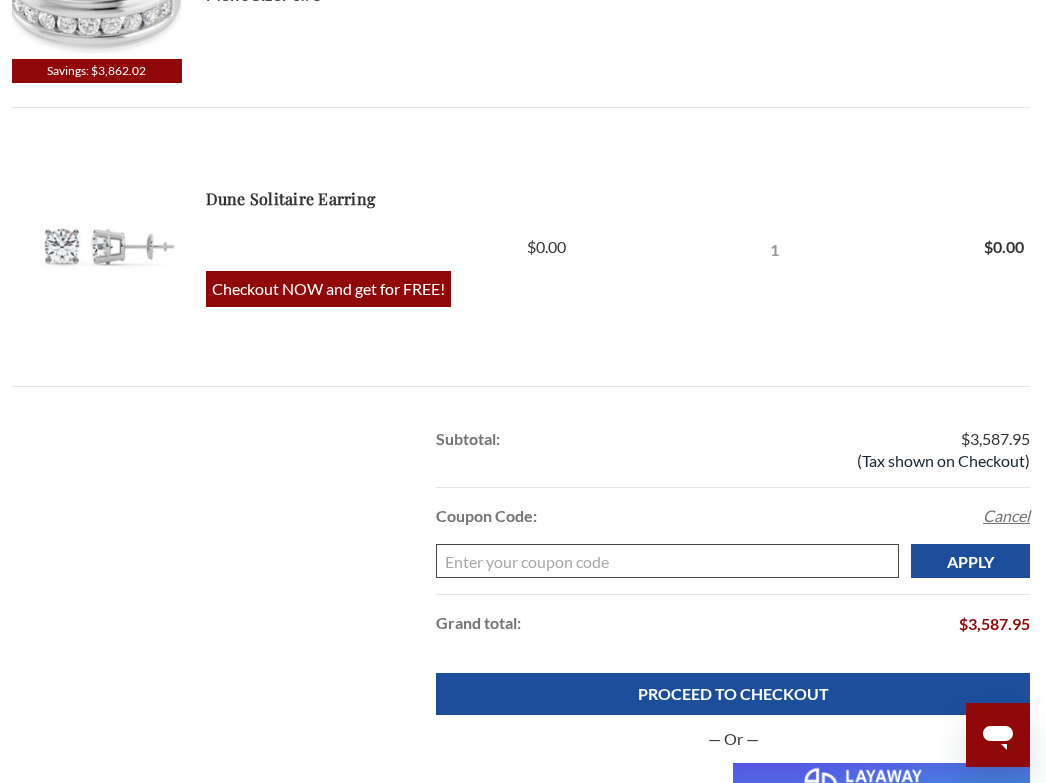 paste on "EMAIL5" 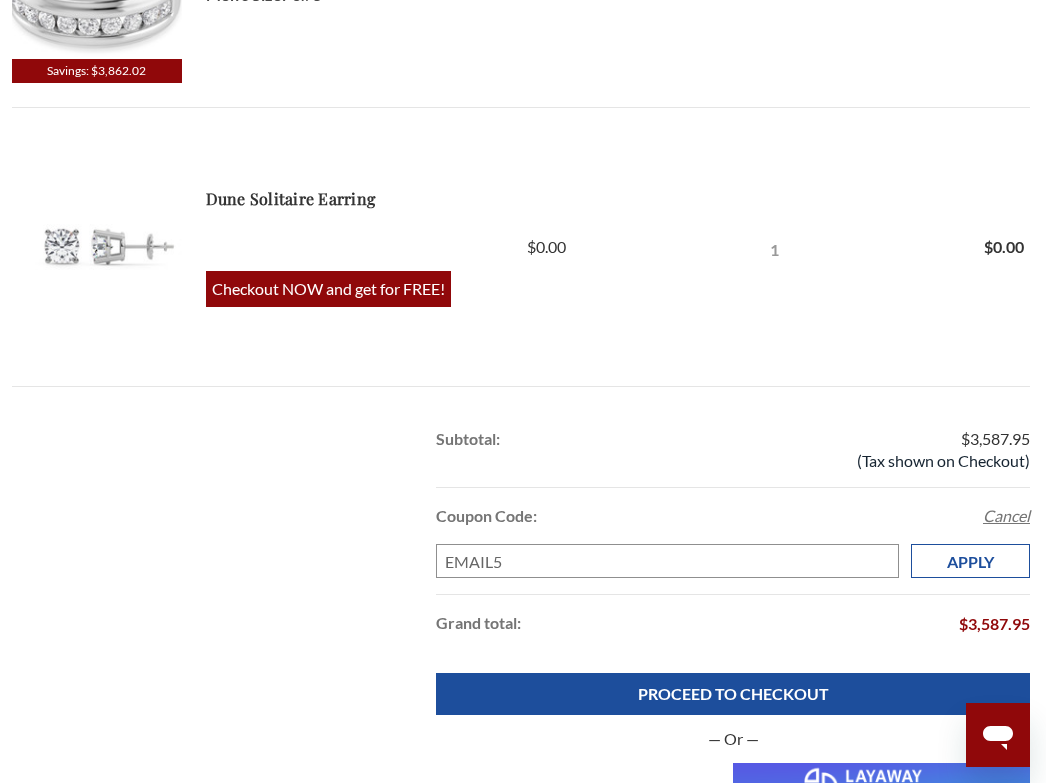 click on "Apply" at bounding box center [970, 561] 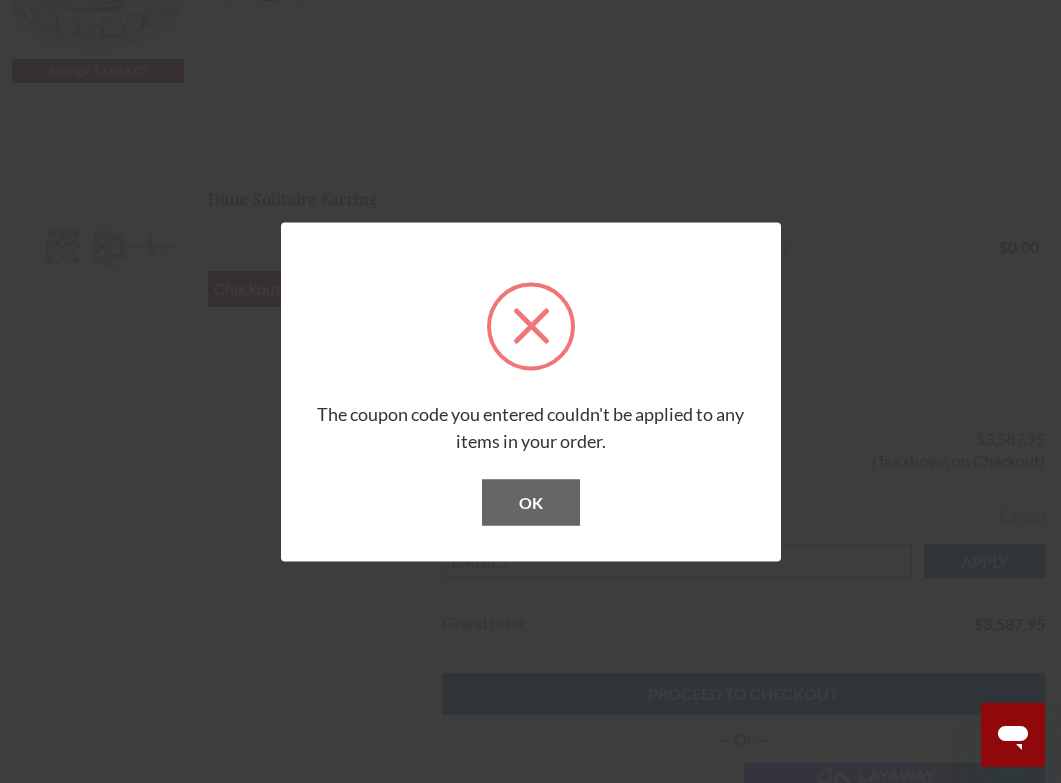 drag, startPoint x: 537, startPoint y: 501, endPoint x: 683, endPoint y: 528, distance: 148.47559 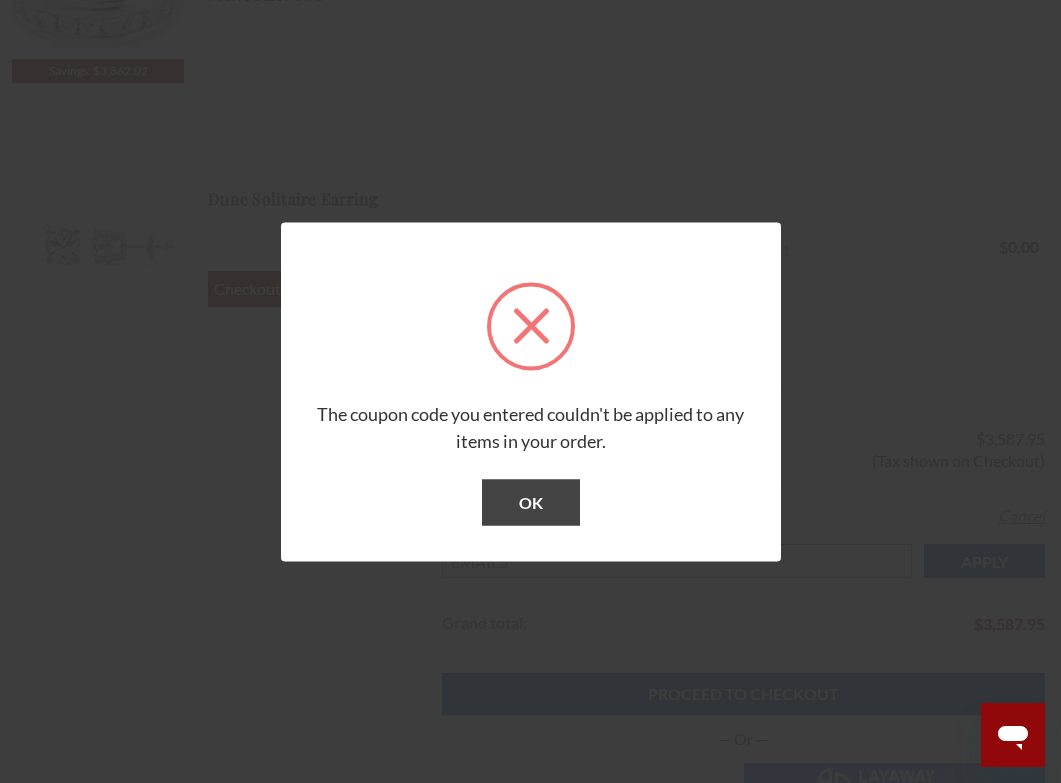 click at bounding box center (530, 2290) 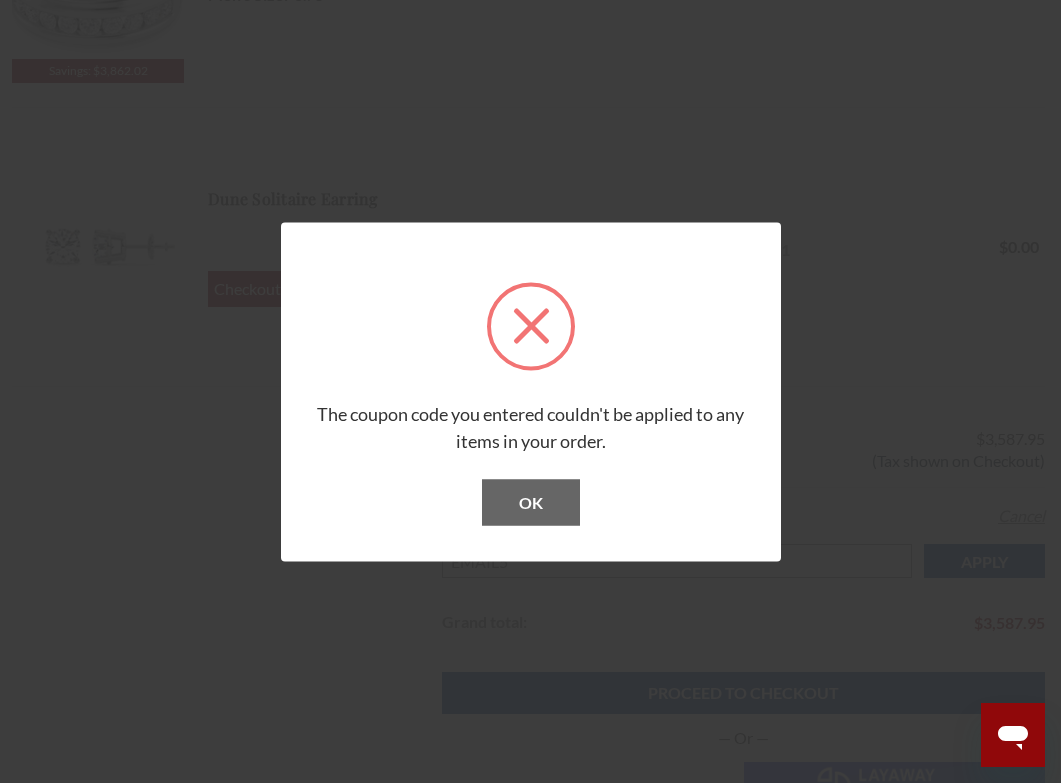 click on "OK" at bounding box center (531, 502) 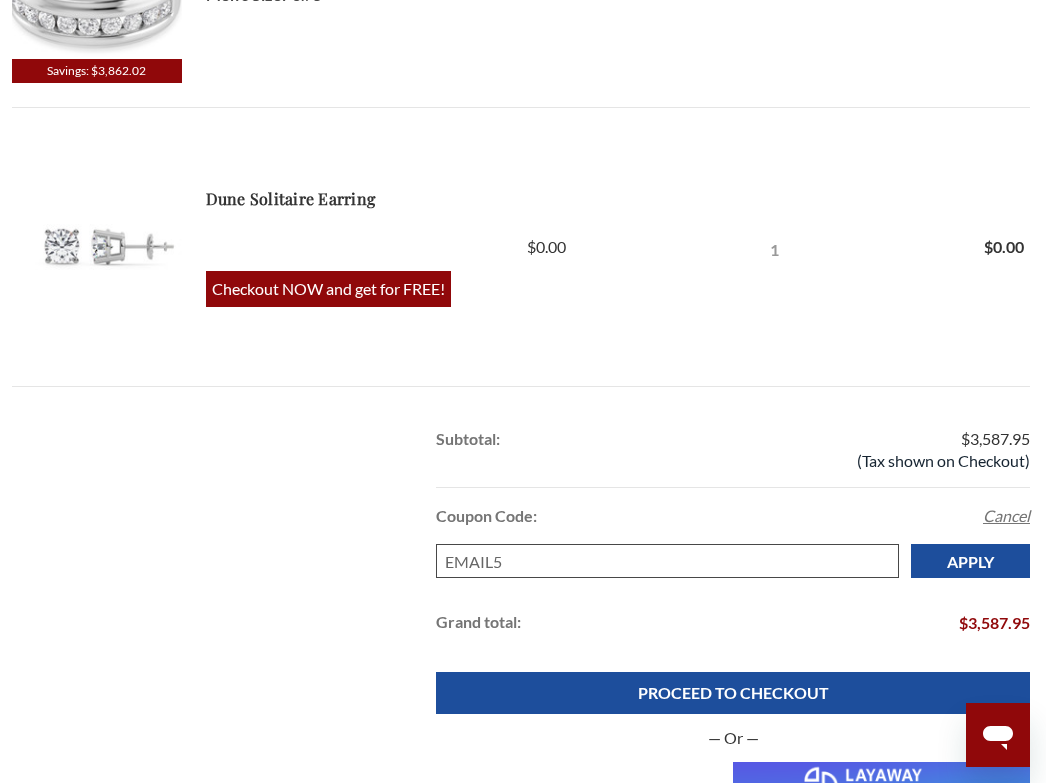 drag, startPoint x: 580, startPoint y: 564, endPoint x: 277, endPoint y: 564, distance: 303 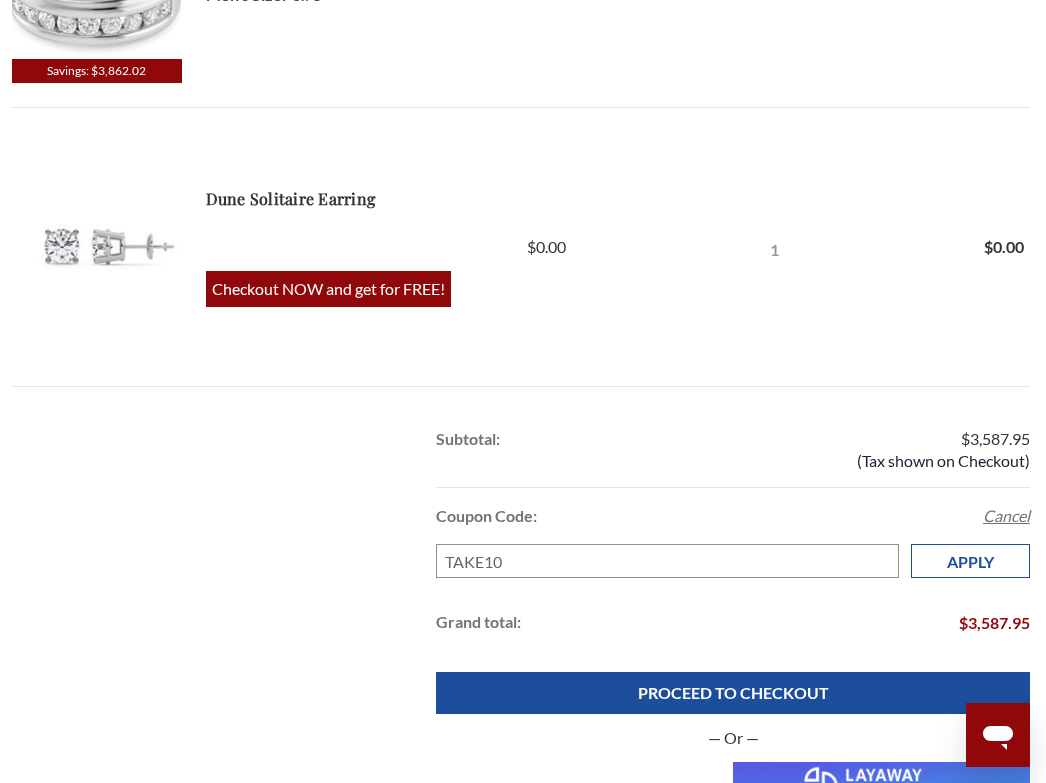 click on "Apply" at bounding box center (970, 561) 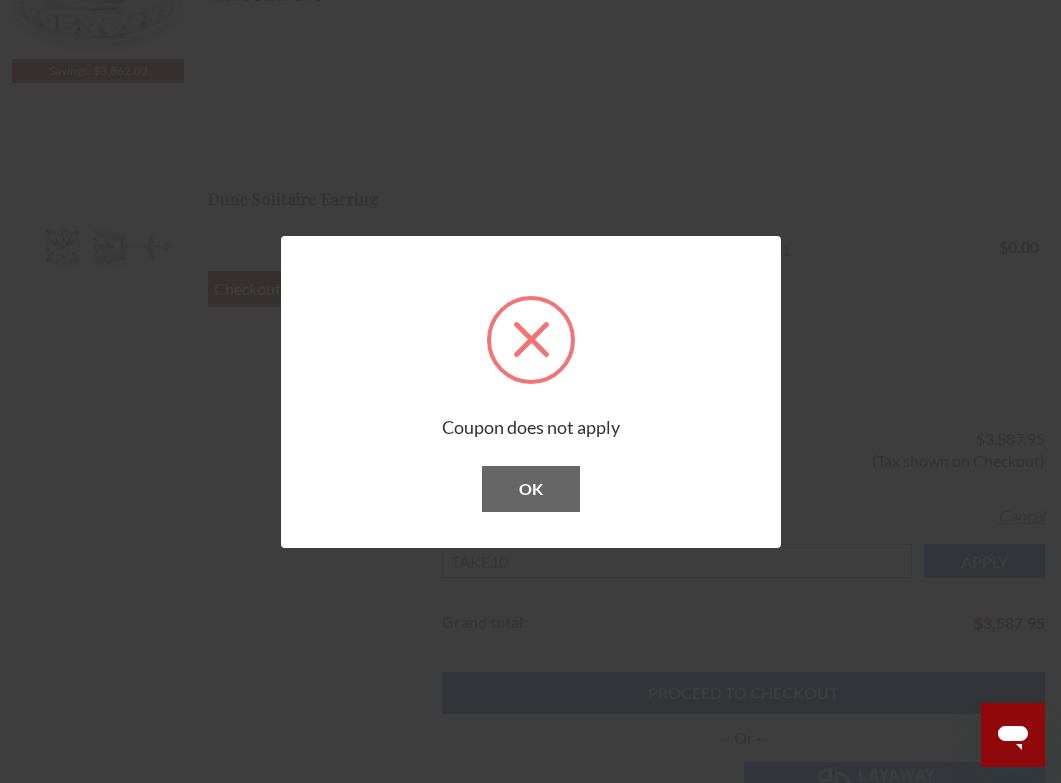 click on "OK" at bounding box center [531, 489] 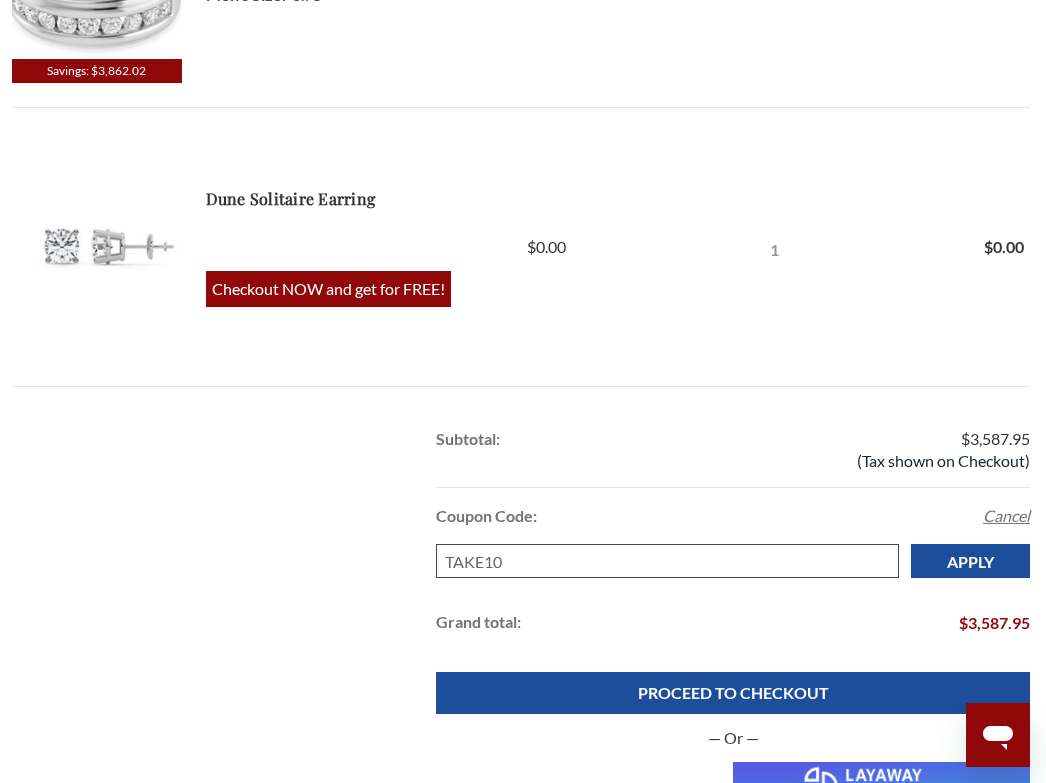 drag, startPoint x: 581, startPoint y: 559, endPoint x: 328, endPoint y: 568, distance: 253.16003 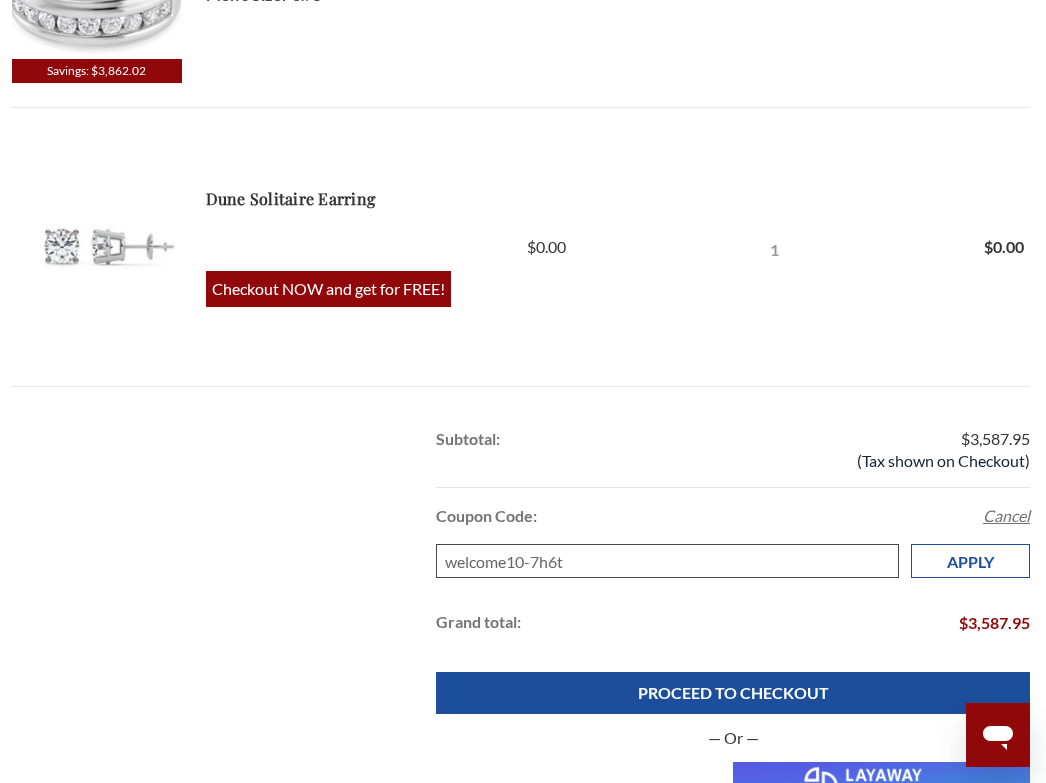 type on "welcome10-7h6t" 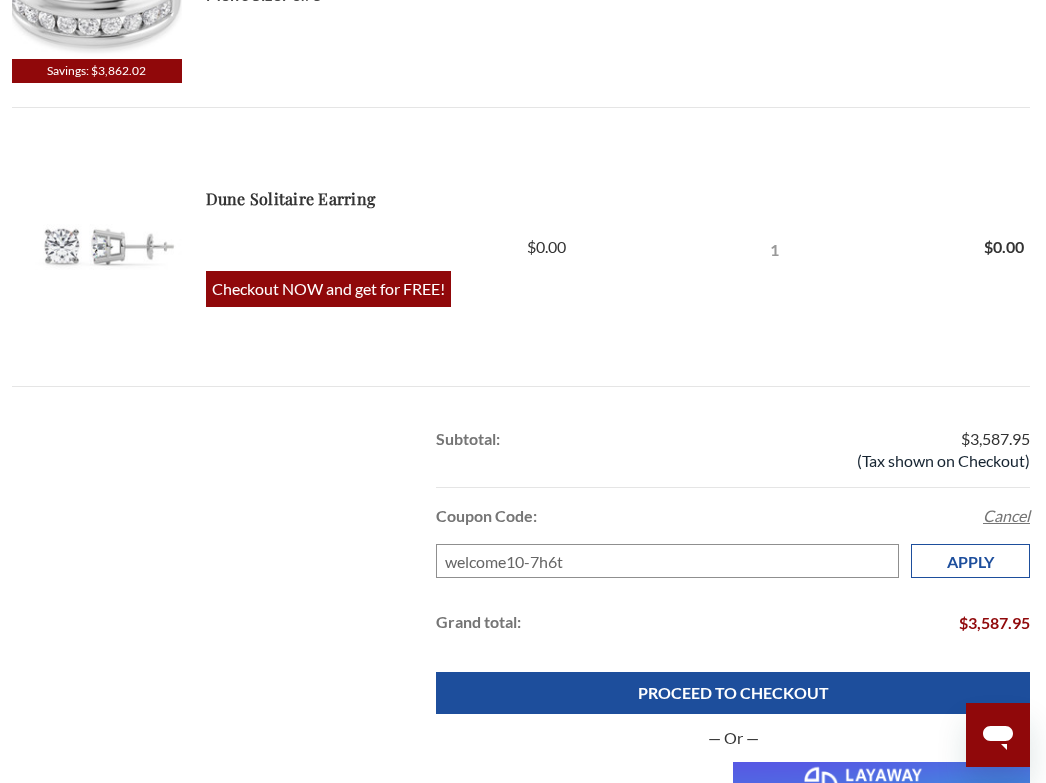 click on "Apply" at bounding box center [970, 561] 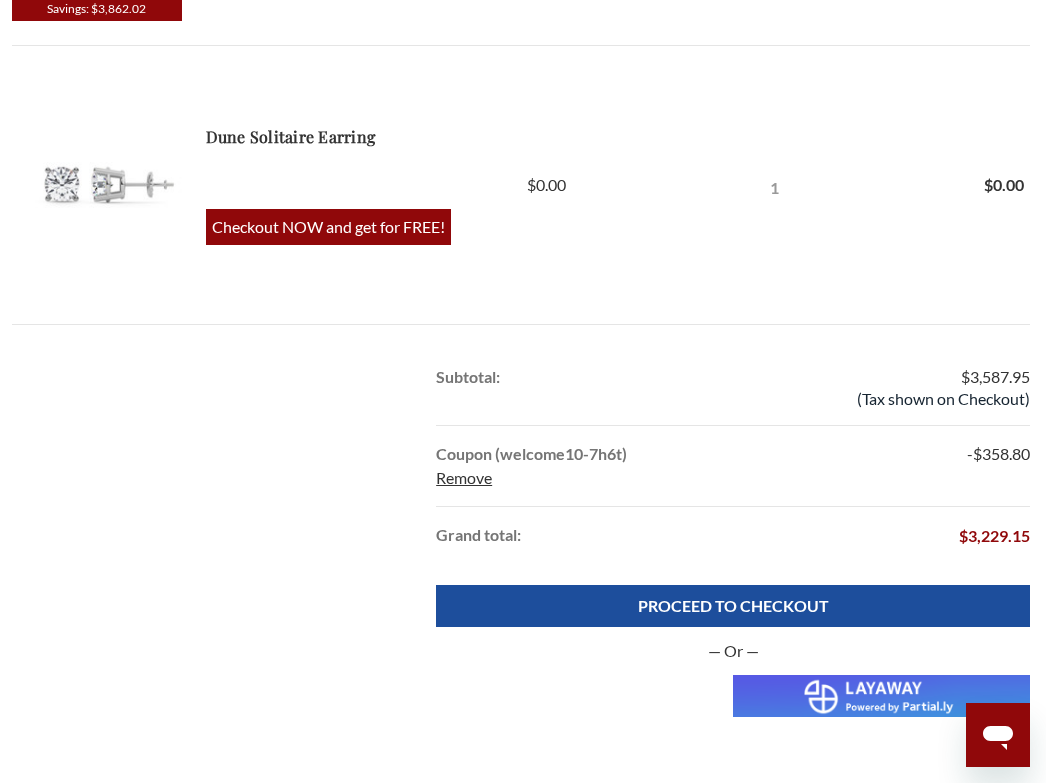 scroll, scrollTop: 800, scrollLeft: 0, axis: vertical 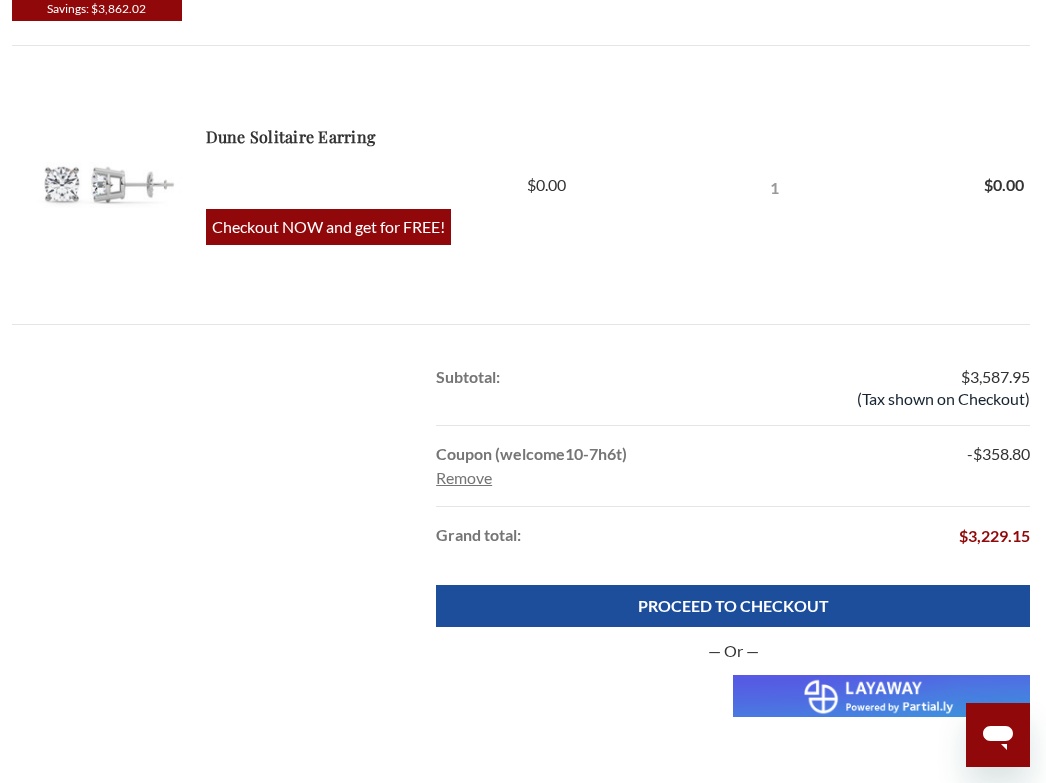 click on "Remove" at bounding box center (464, 477) 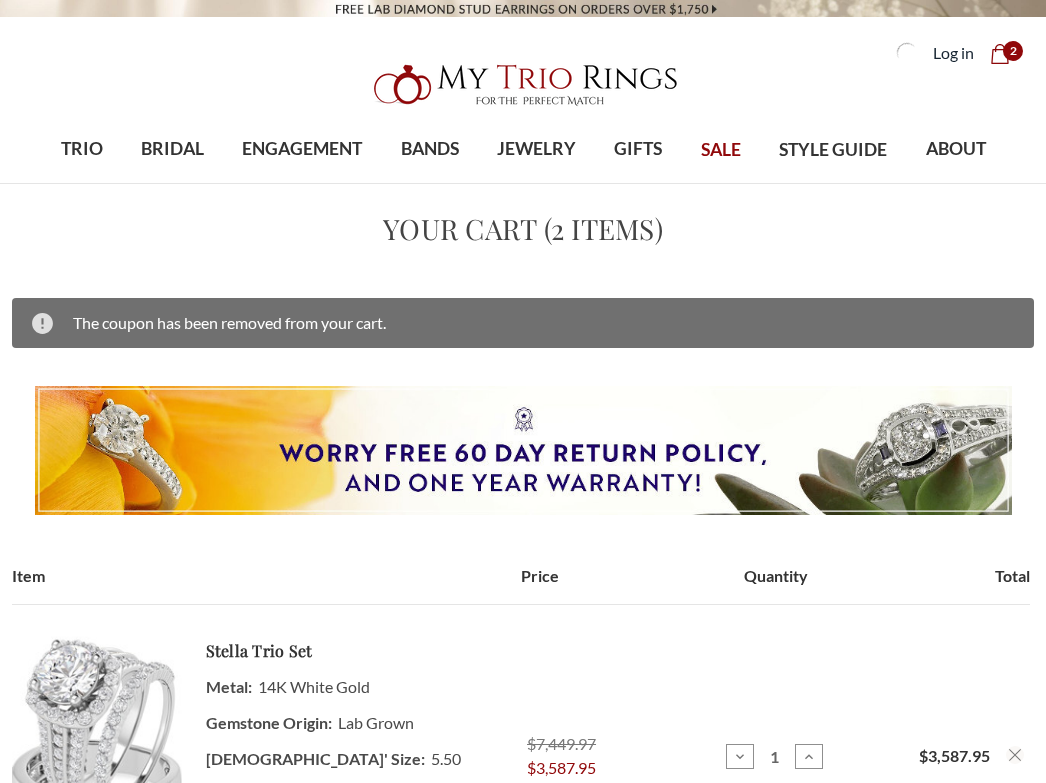 scroll, scrollTop: 0, scrollLeft: 0, axis: both 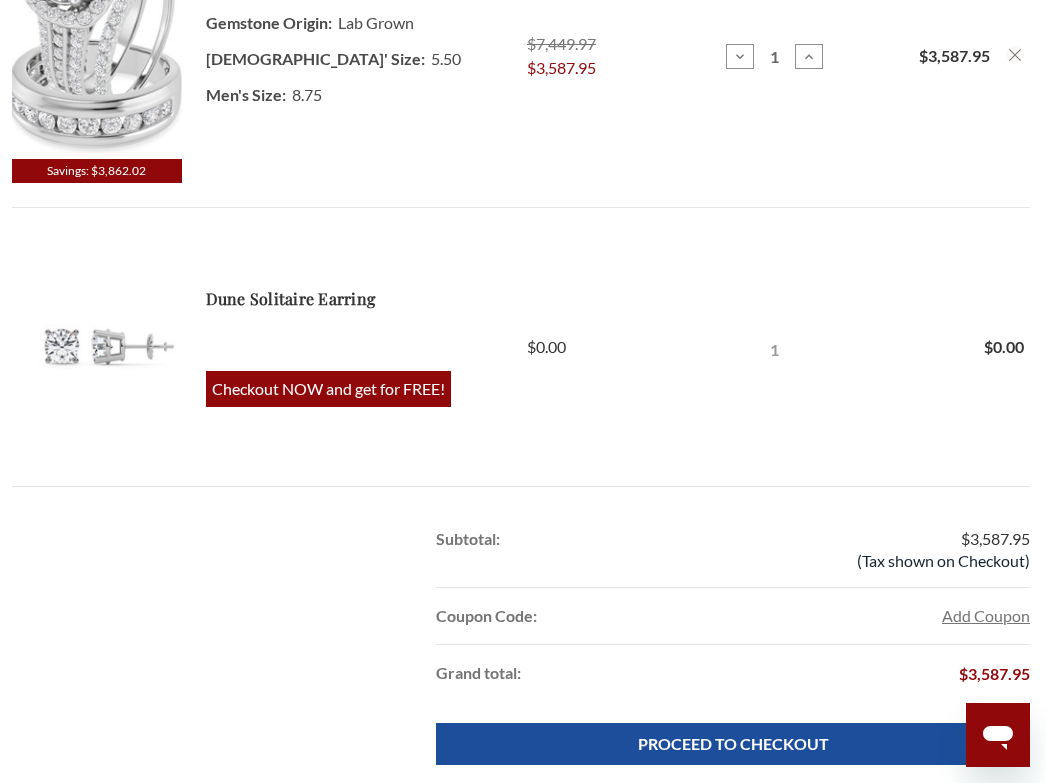 click on "Add Coupon" at bounding box center (986, 616) 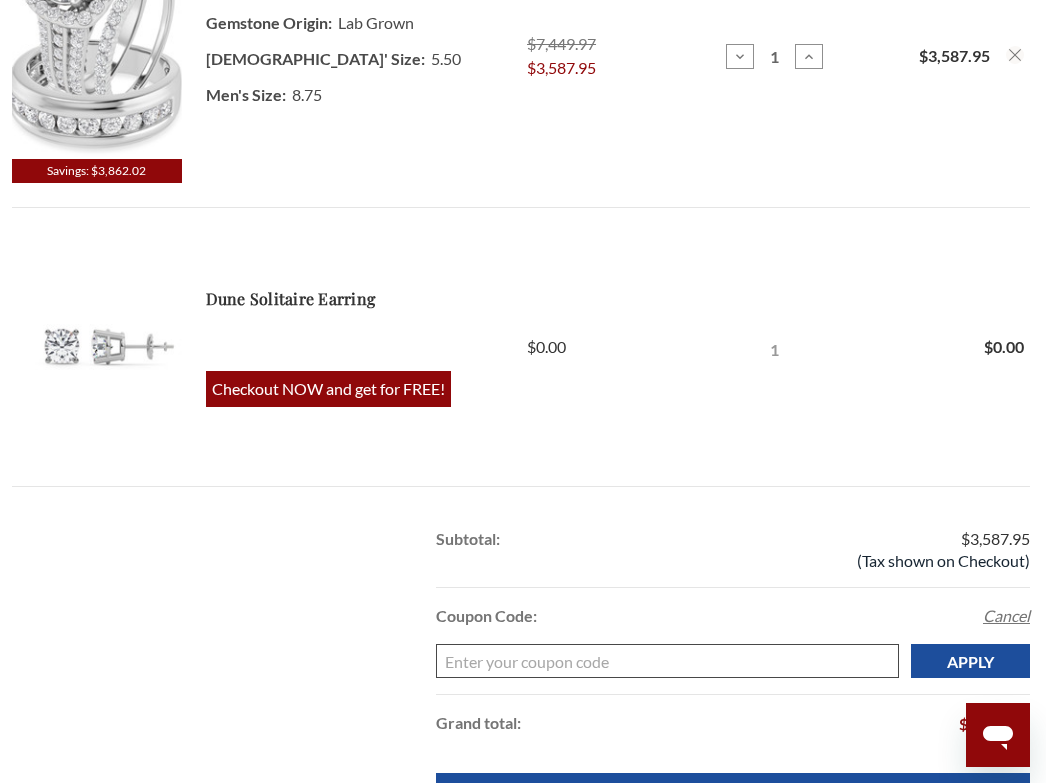 click on "Enter your coupon code" at bounding box center [667, 661] 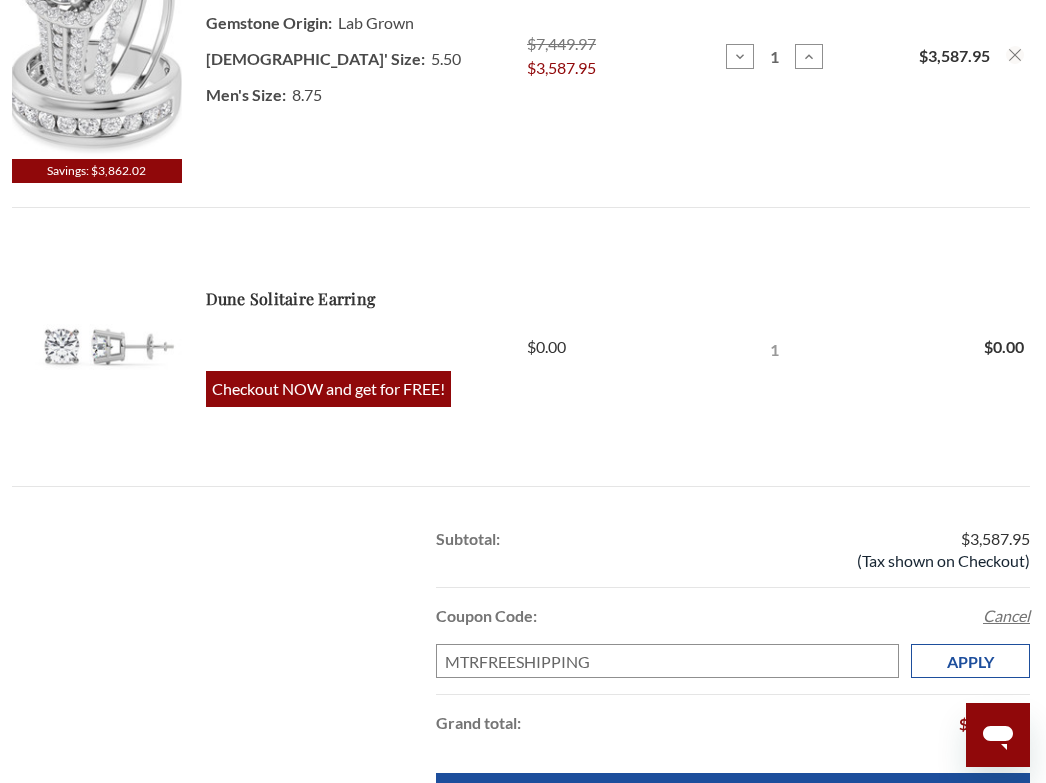 click on "Apply" at bounding box center (970, 661) 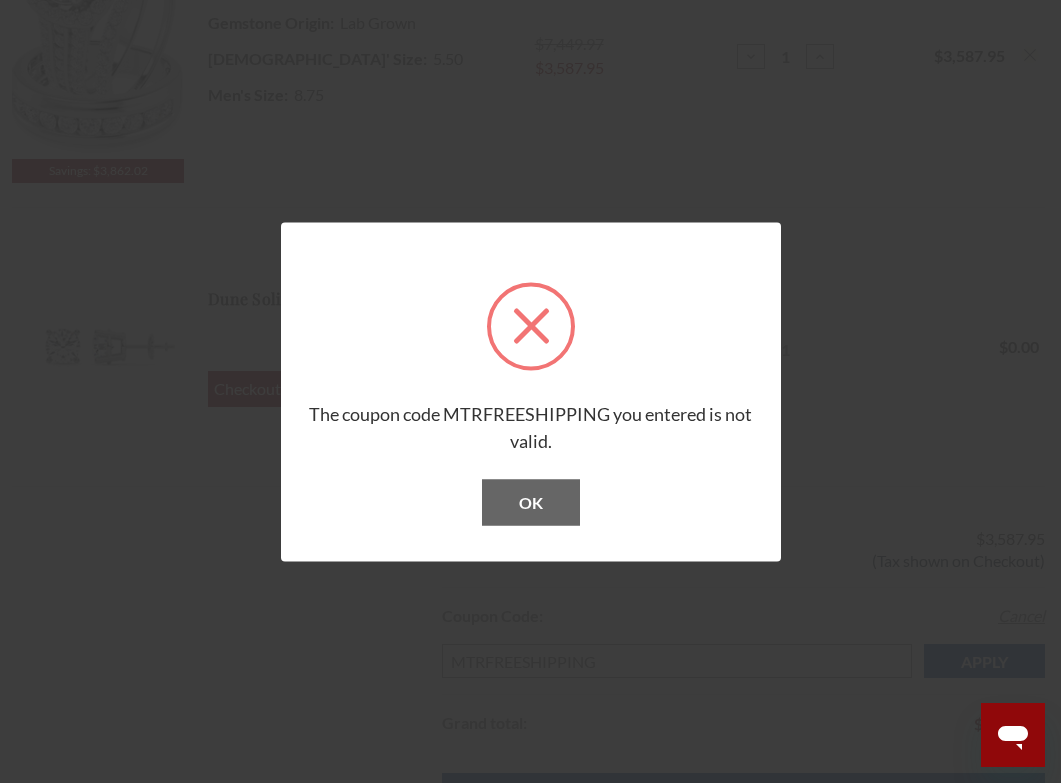 click on "OK" at bounding box center [531, 502] 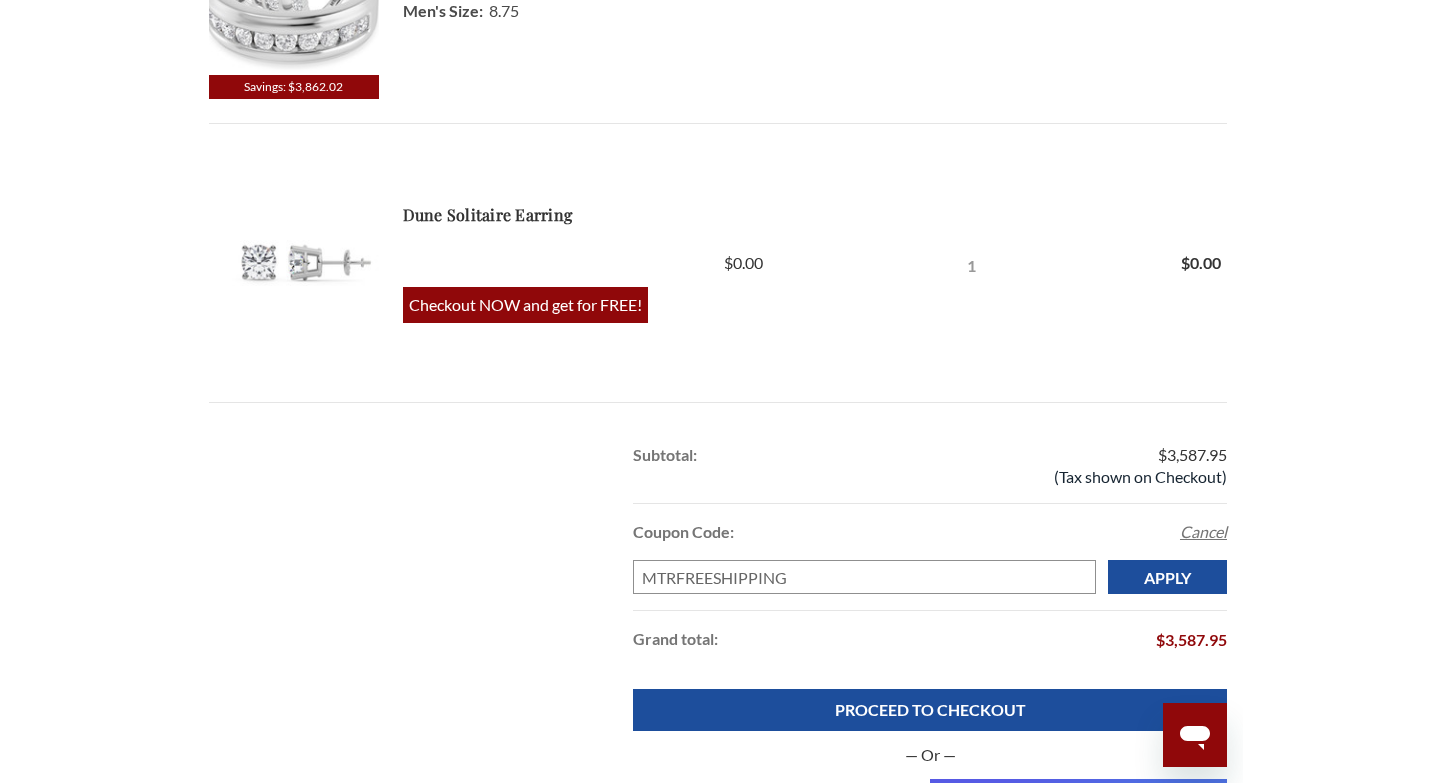 scroll, scrollTop: 900, scrollLeft: 0, axis: vertical 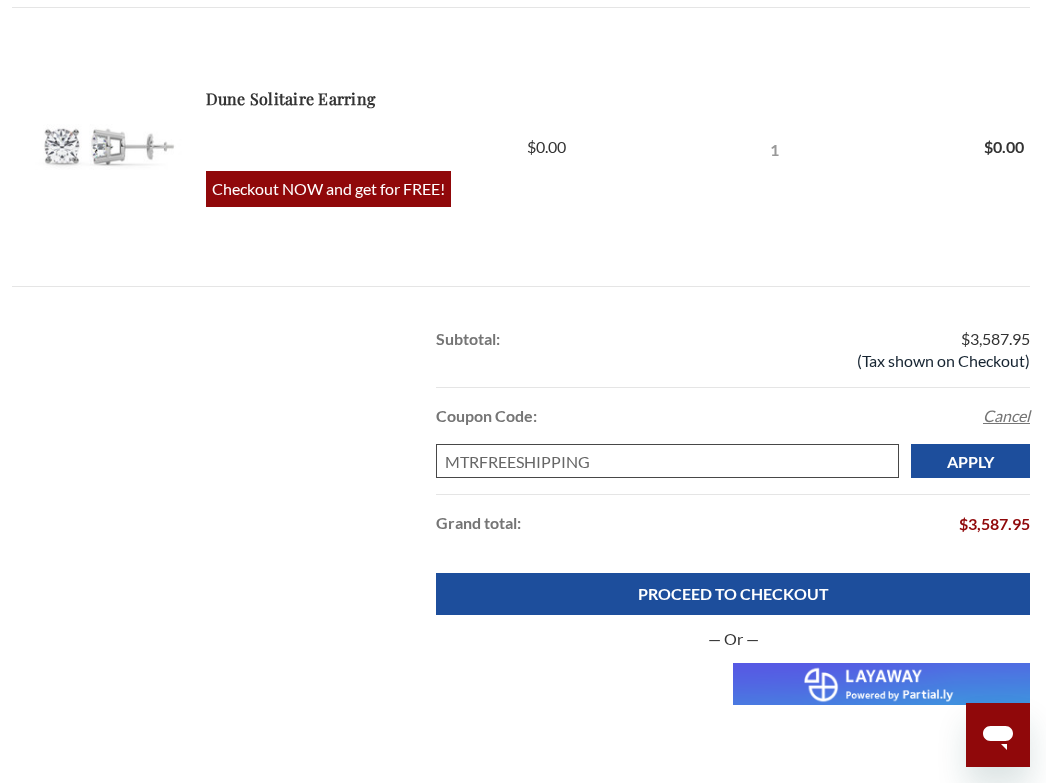 drag, startPoint x: 415, startPoint y: 472, endPoint x: 375, endPoint y: 472, distance: 40 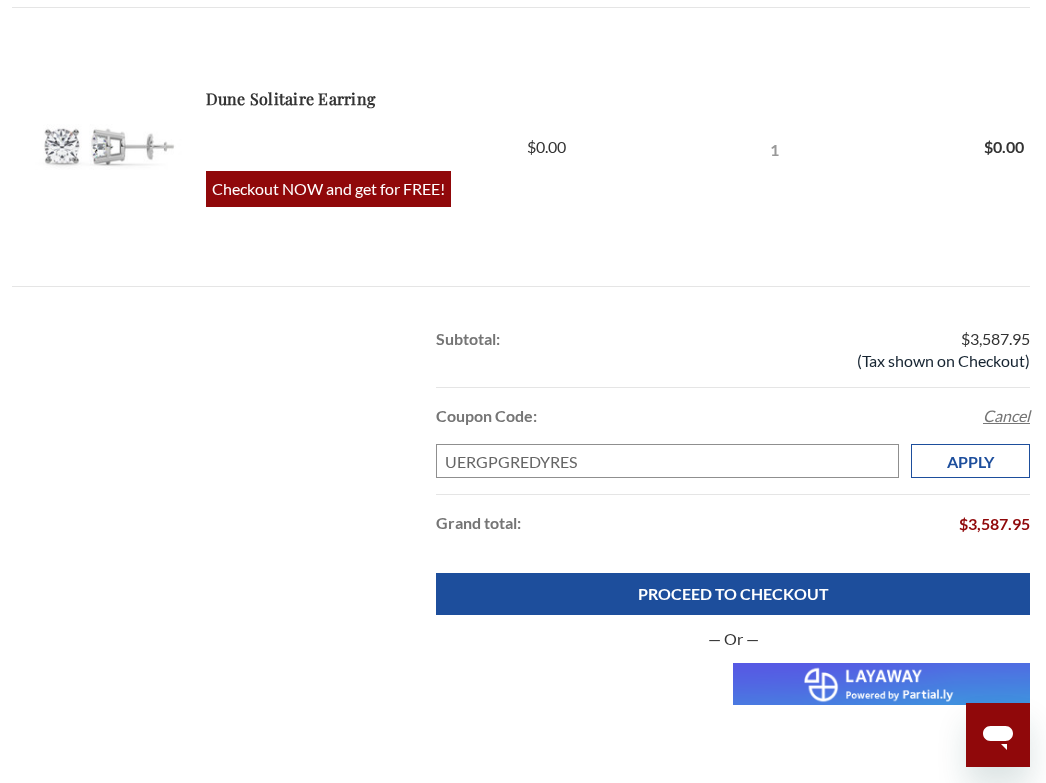 click on "Apply" at bounding box center (970, 461) 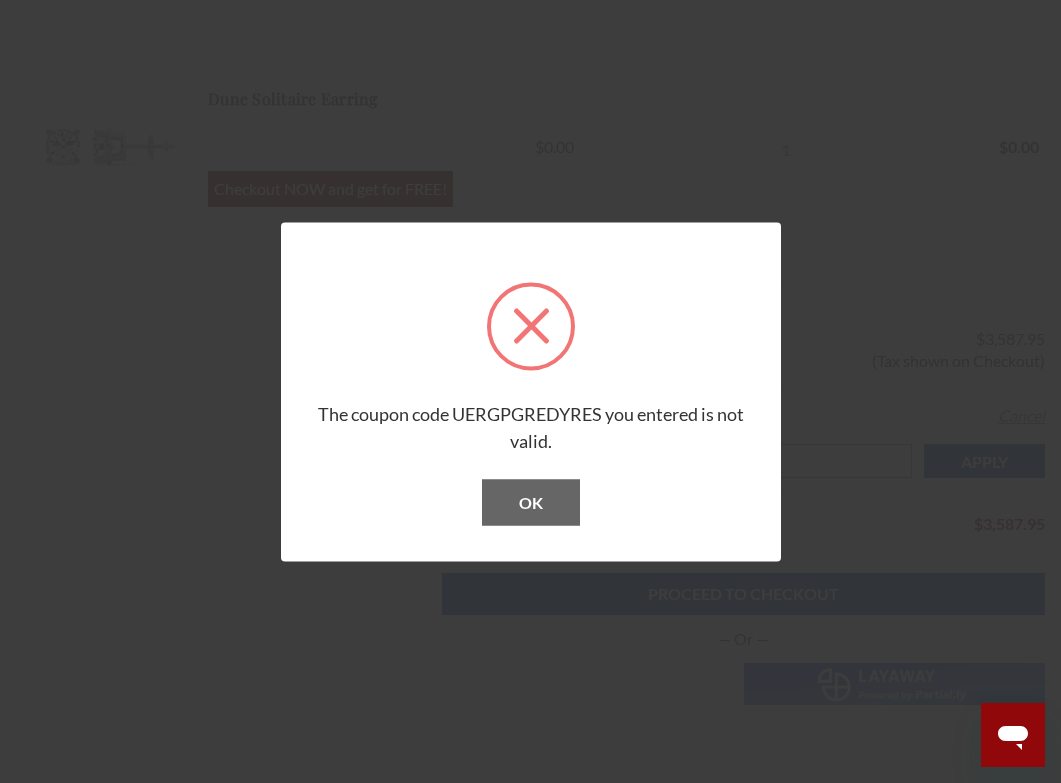 click on "OK" at bounding box center [531, 502] 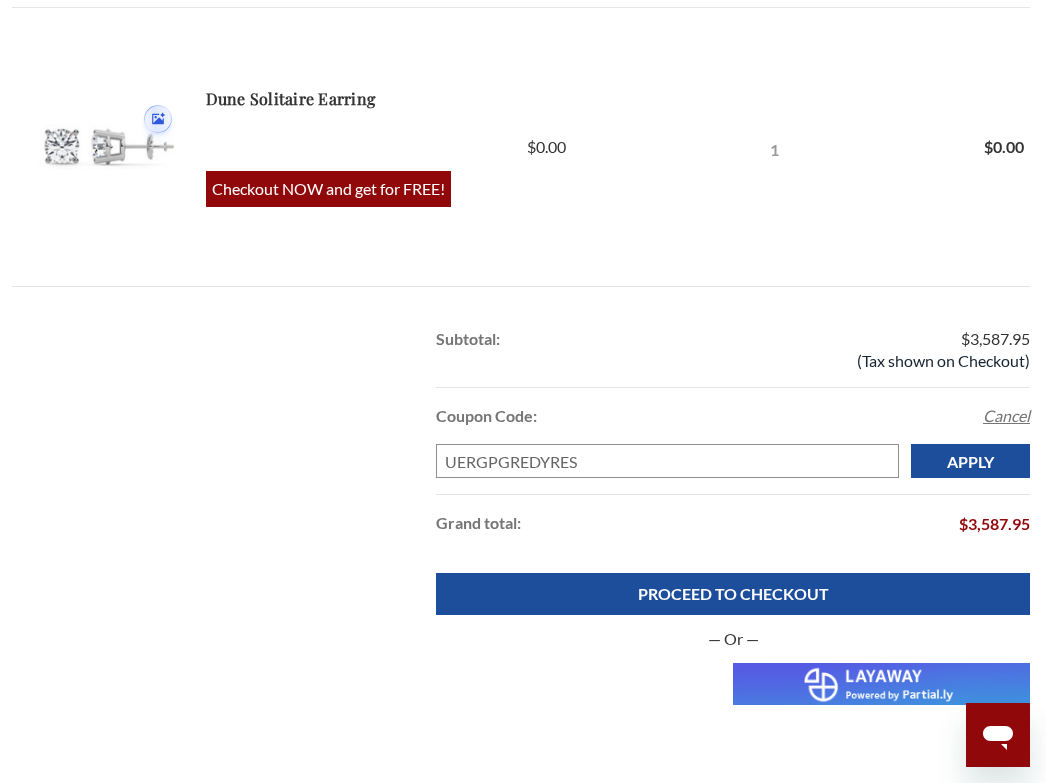click at bounding box center (523, 2190) 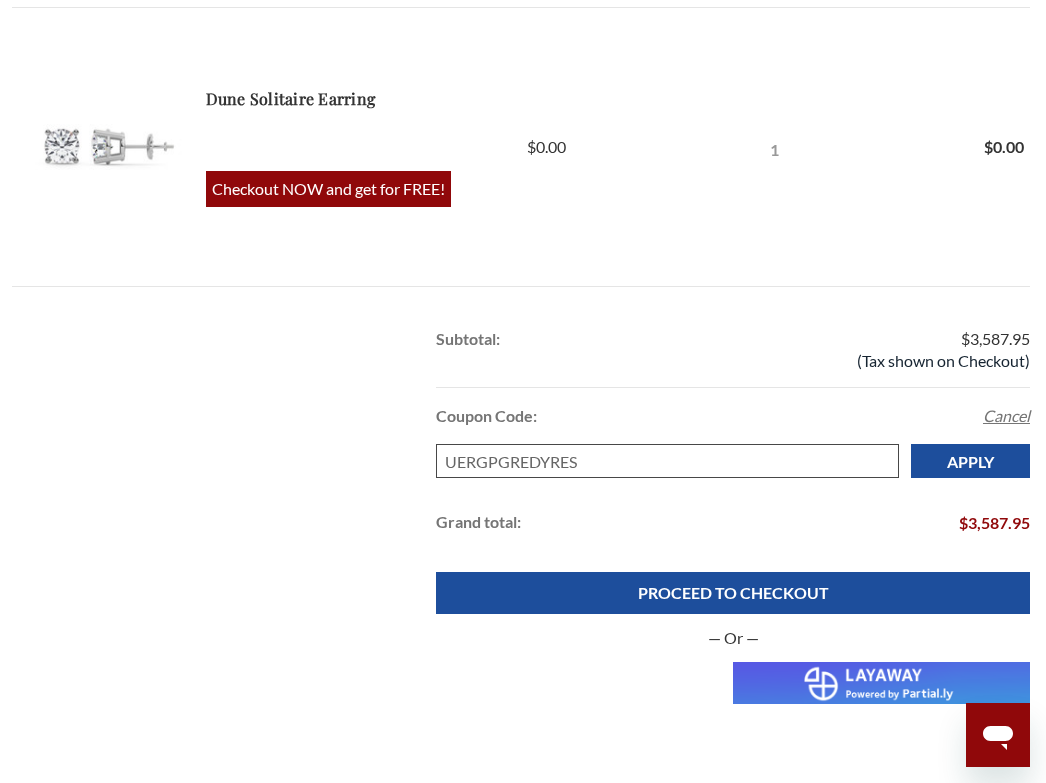 drag, startPoint x: 728, startPoint y: 474, endPoint x: 204, endPoint y: 481, distance: 524.04675 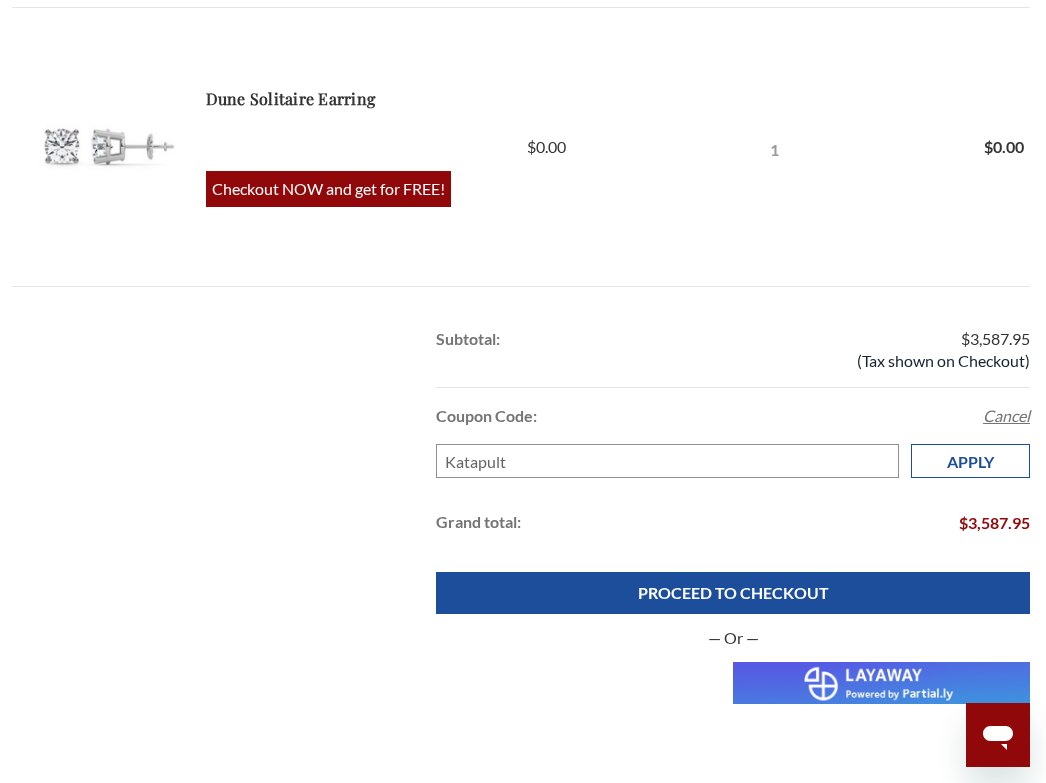 click on "Apply" at bounding box center (970, 461) 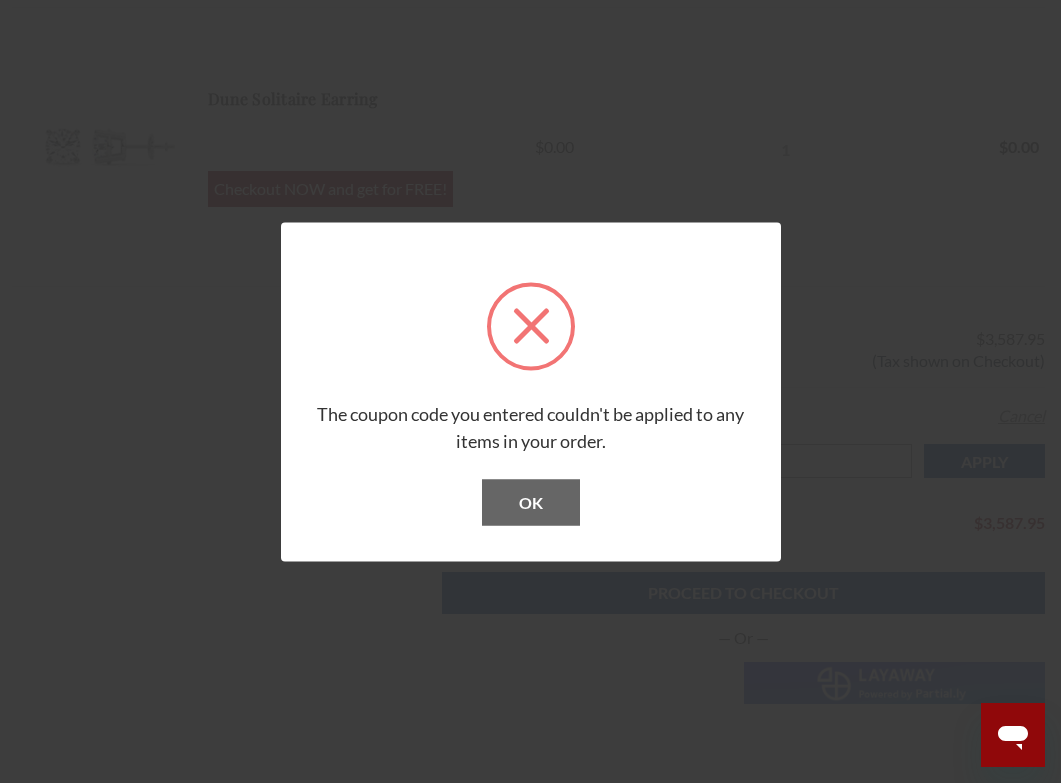 click on "OK" at bounding box center (531, 502) 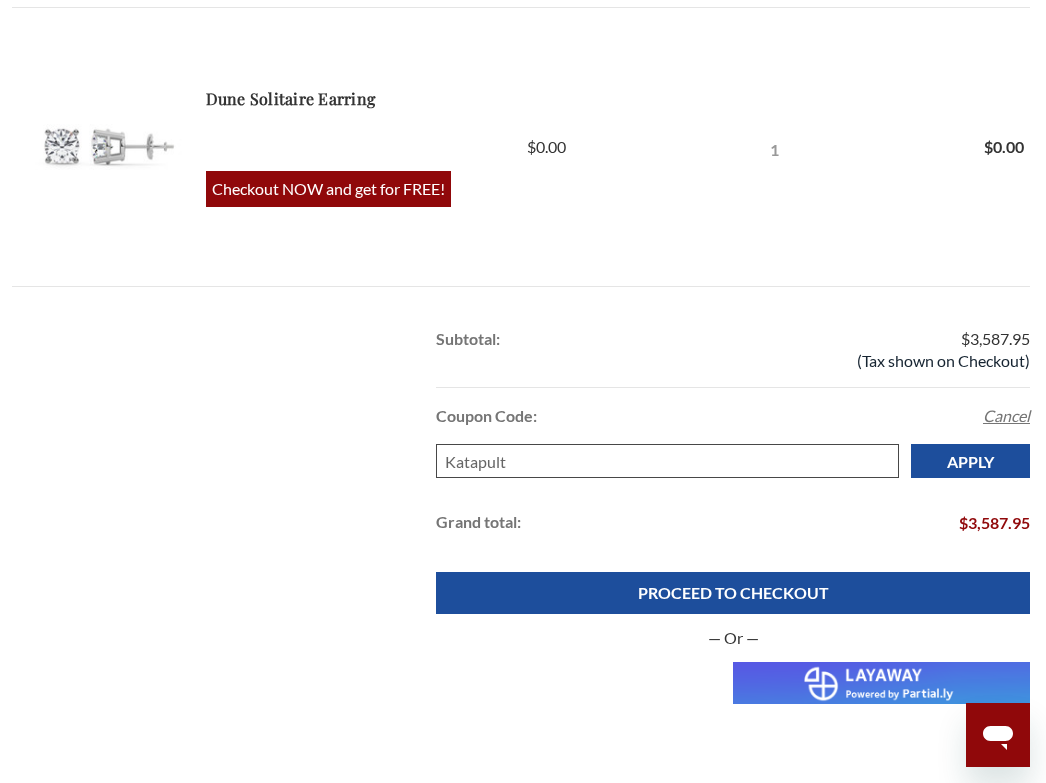 drag, startPoint x: 531, startPoint y: 466, endPoint x: 316, endPoint y: 480, distance: 215.45534 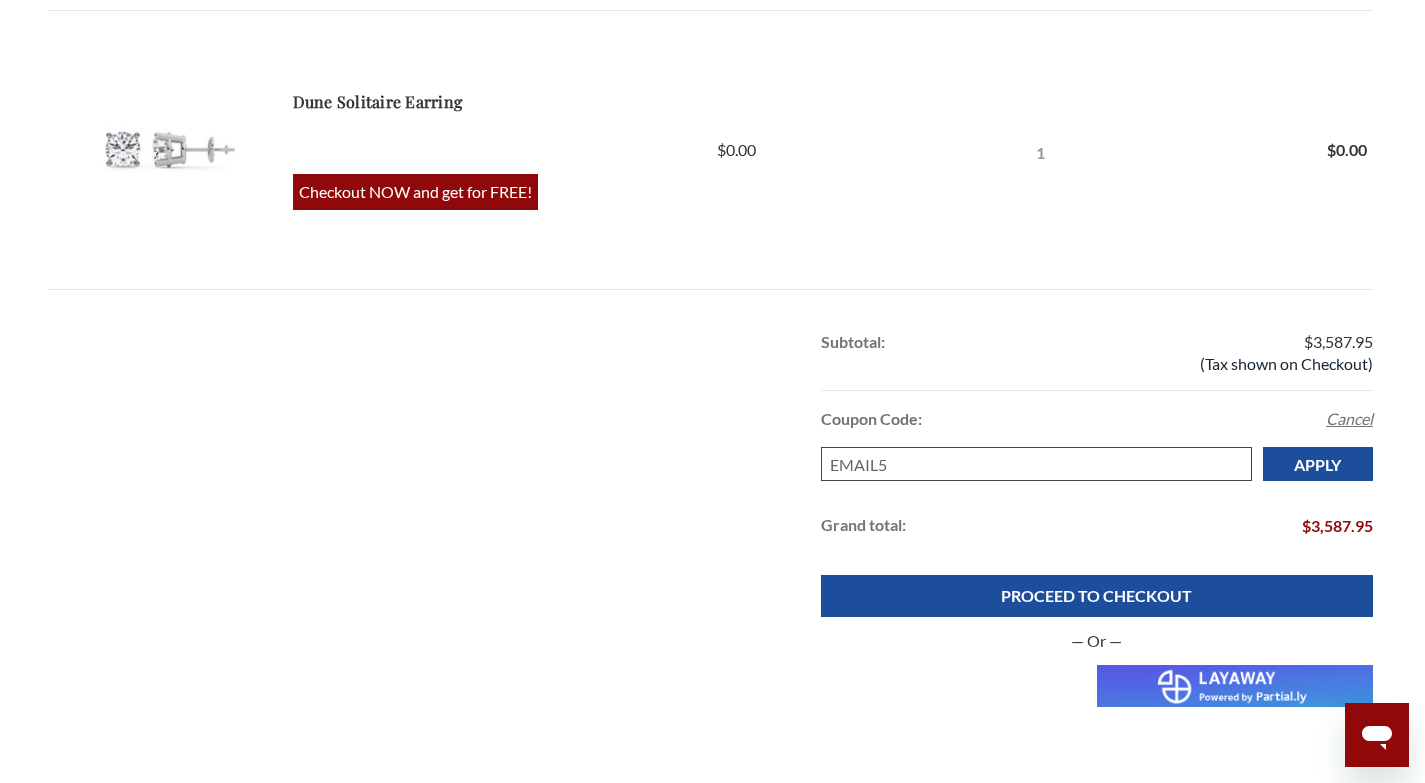 type on "EMAIL5" 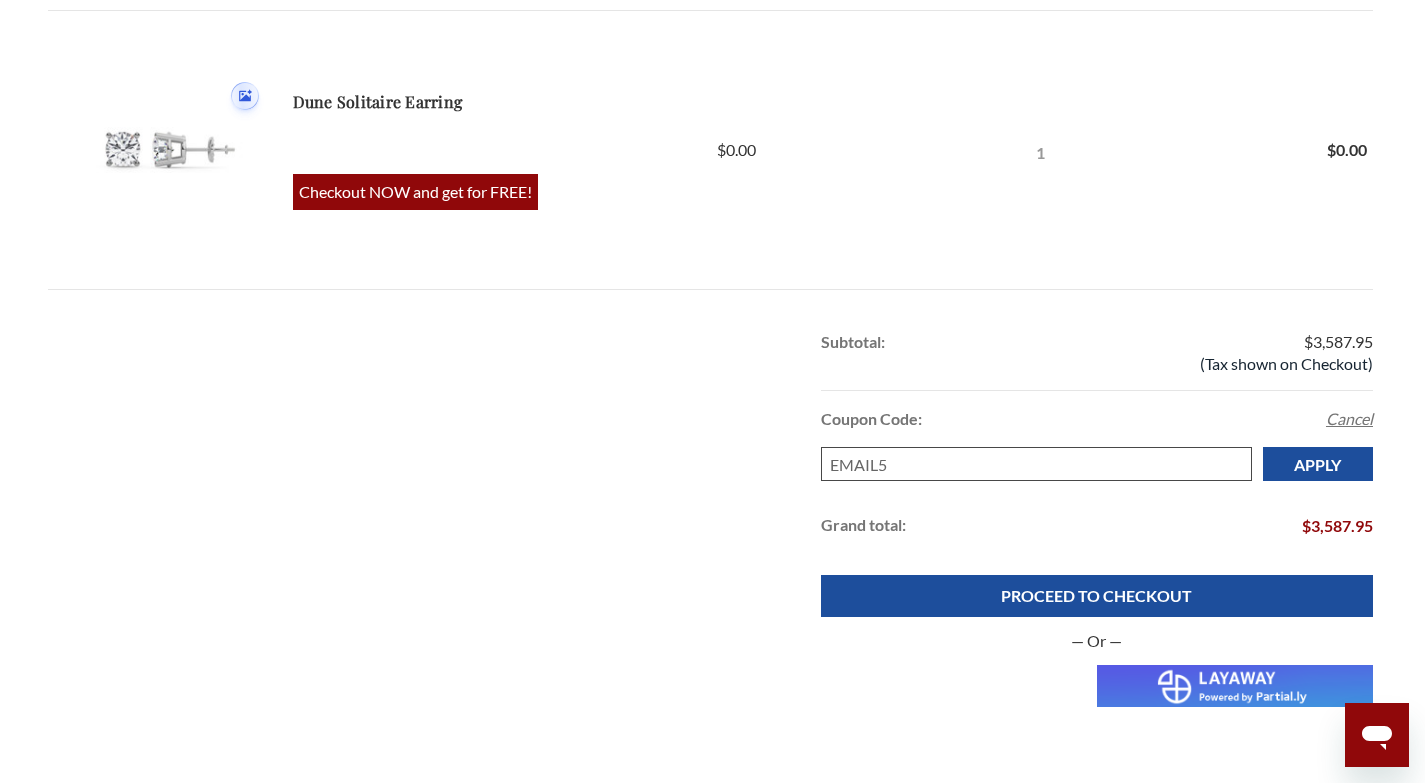 click on "EMAIL5" at bounding box center [1036, 464] 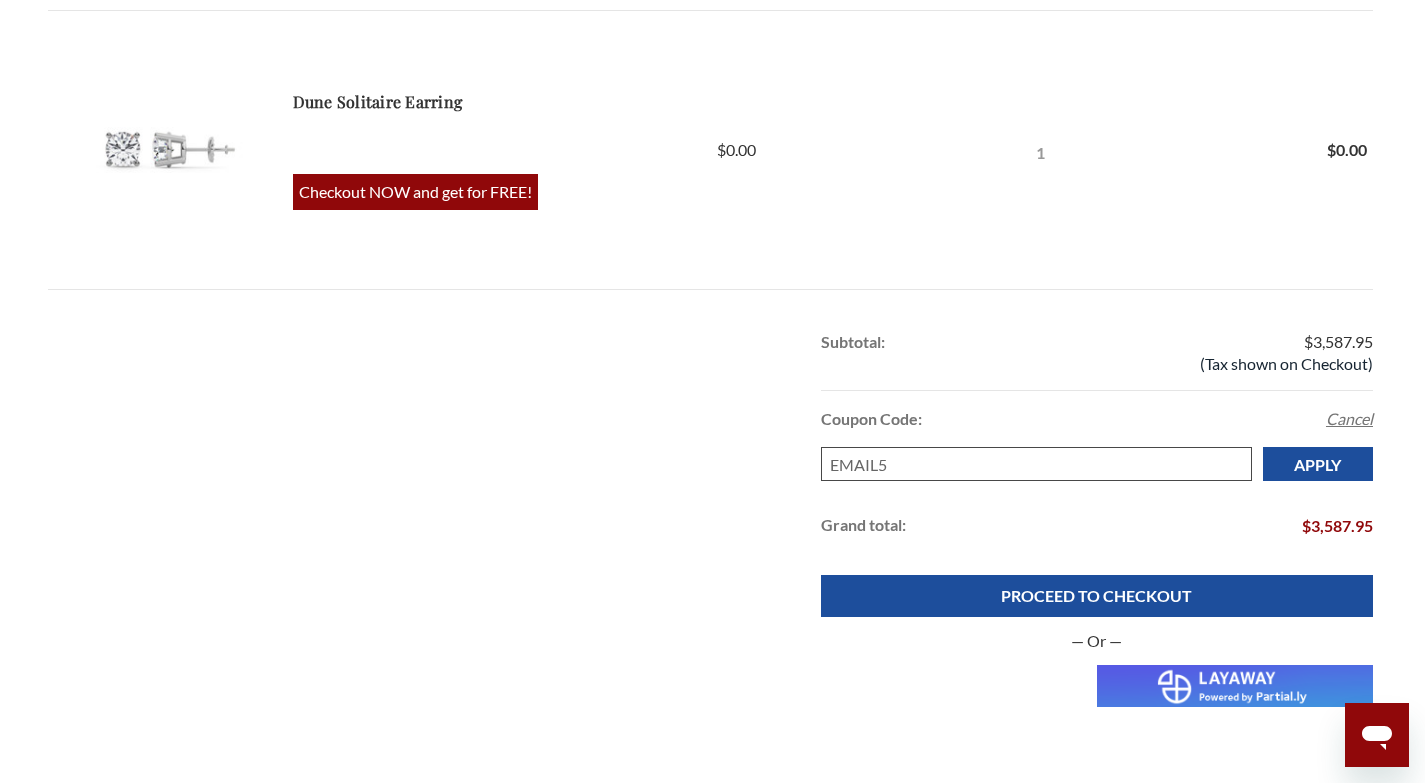 click on "EMAIL5" at bounding box center [1036, 464] 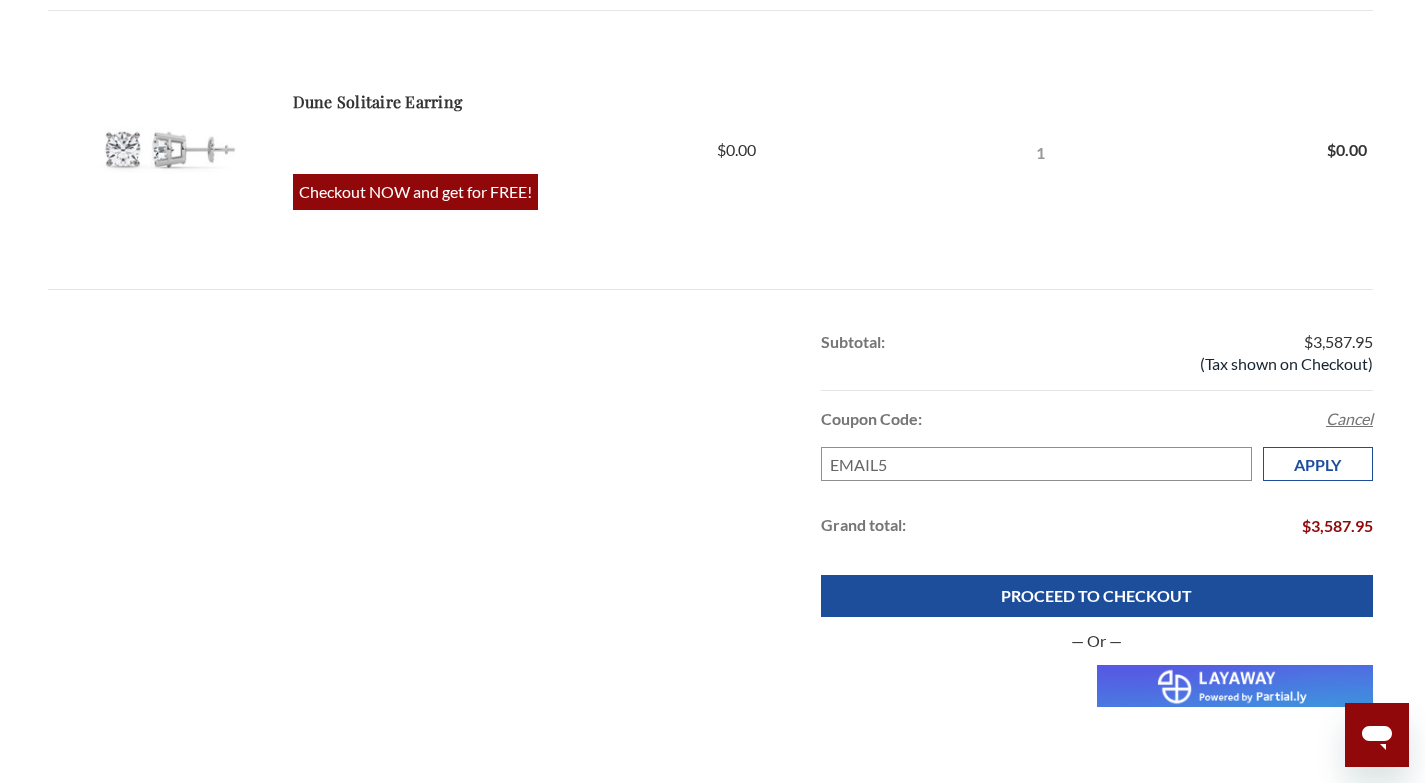 click on "Apply" at bounding box center [1318, 464] 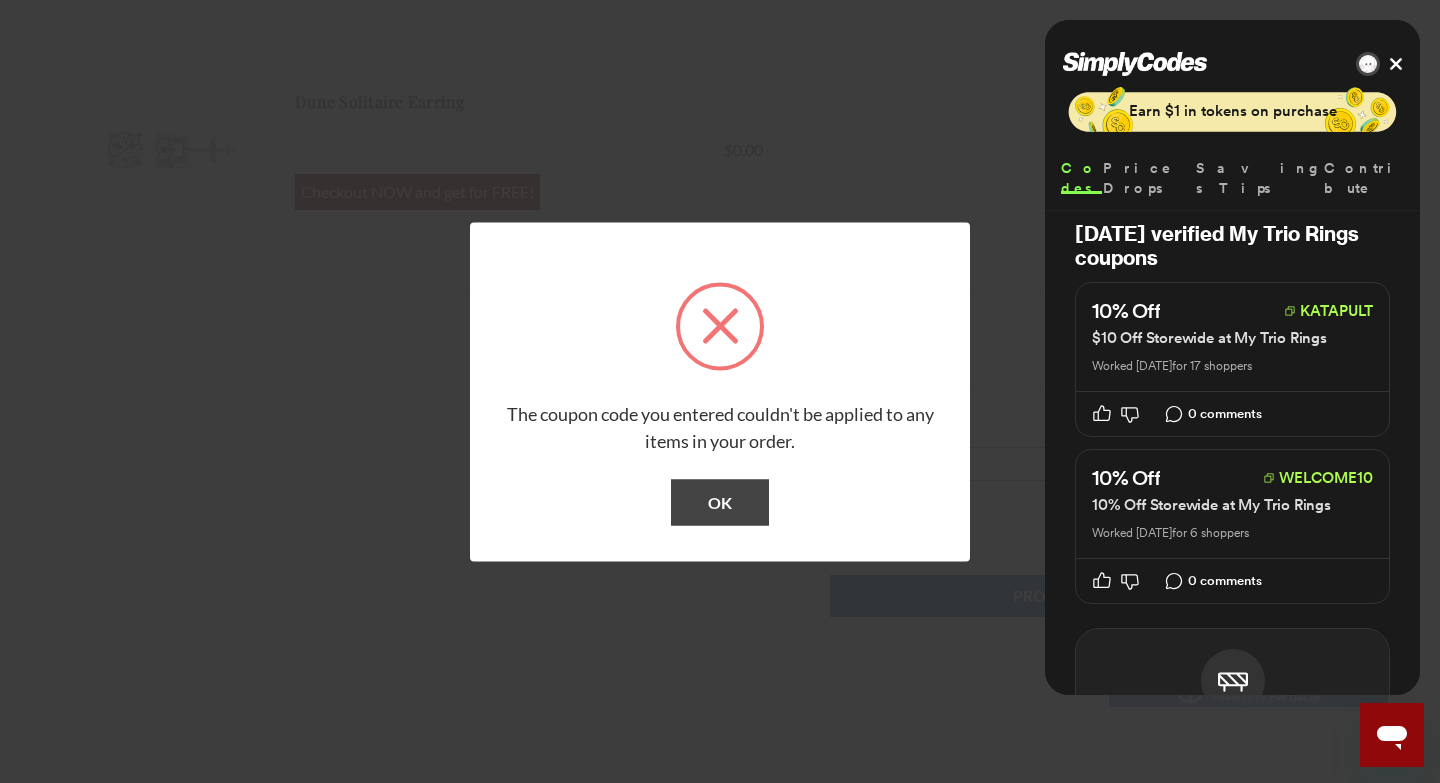 click at bounding box center [720, 2132] 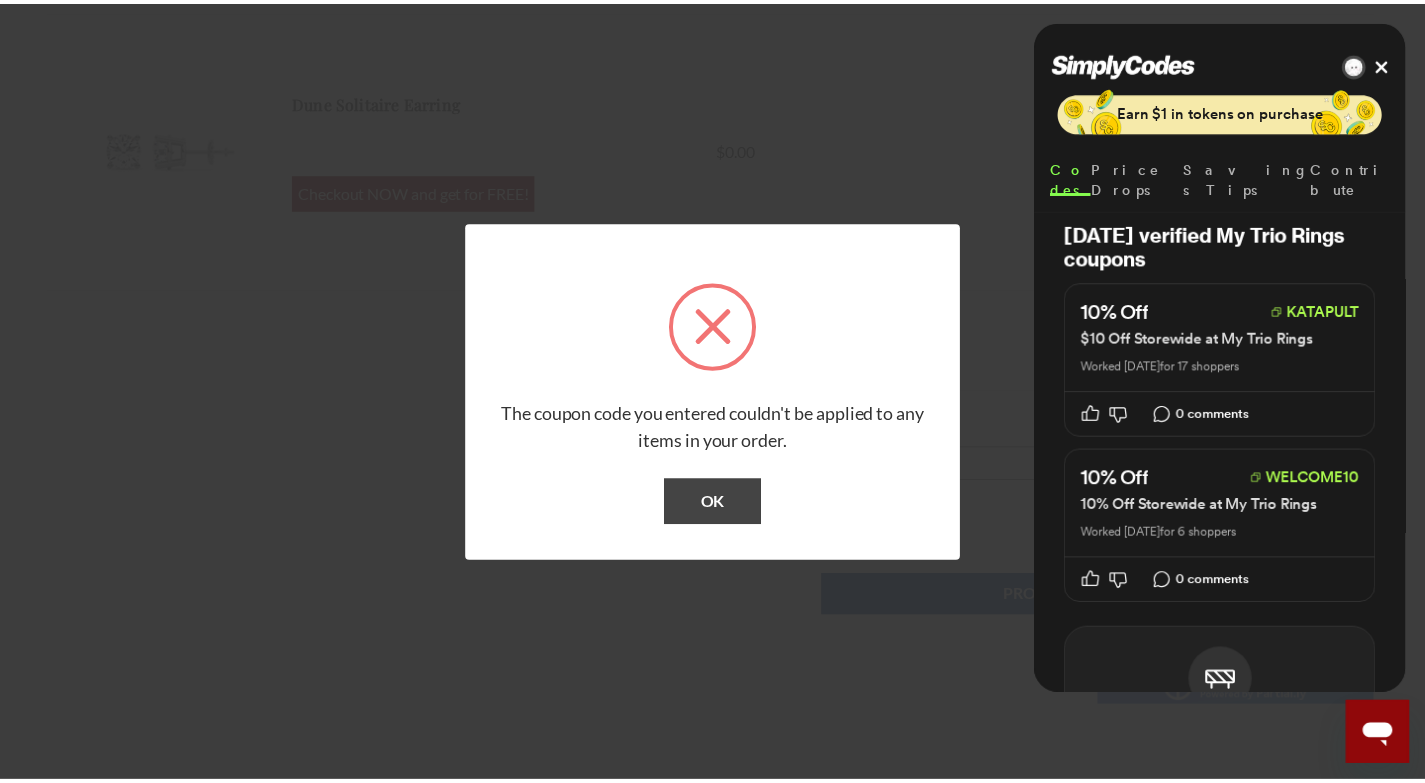 scroll, scrollTop: 0, scrollLeft: 0, axis: both 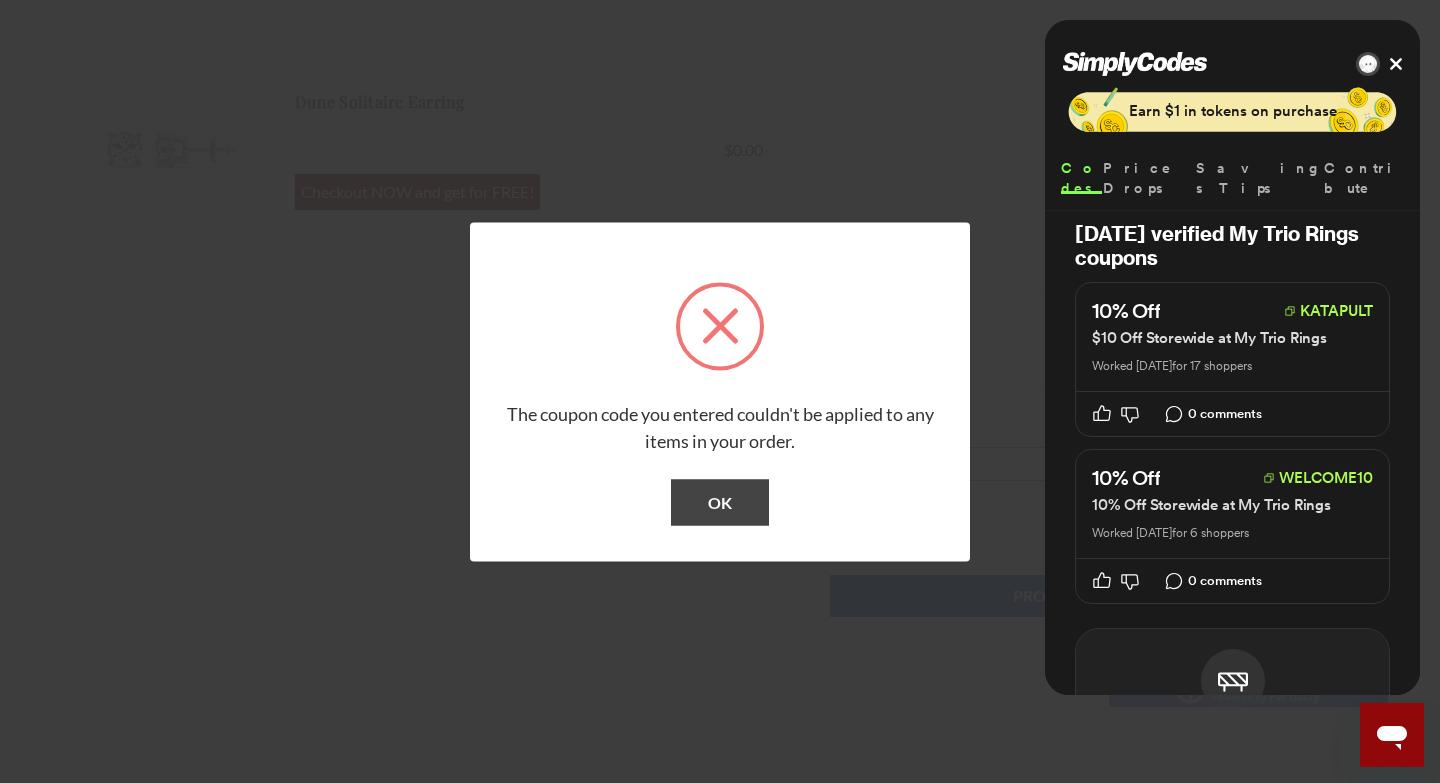click at bounding box center (720, 2132) 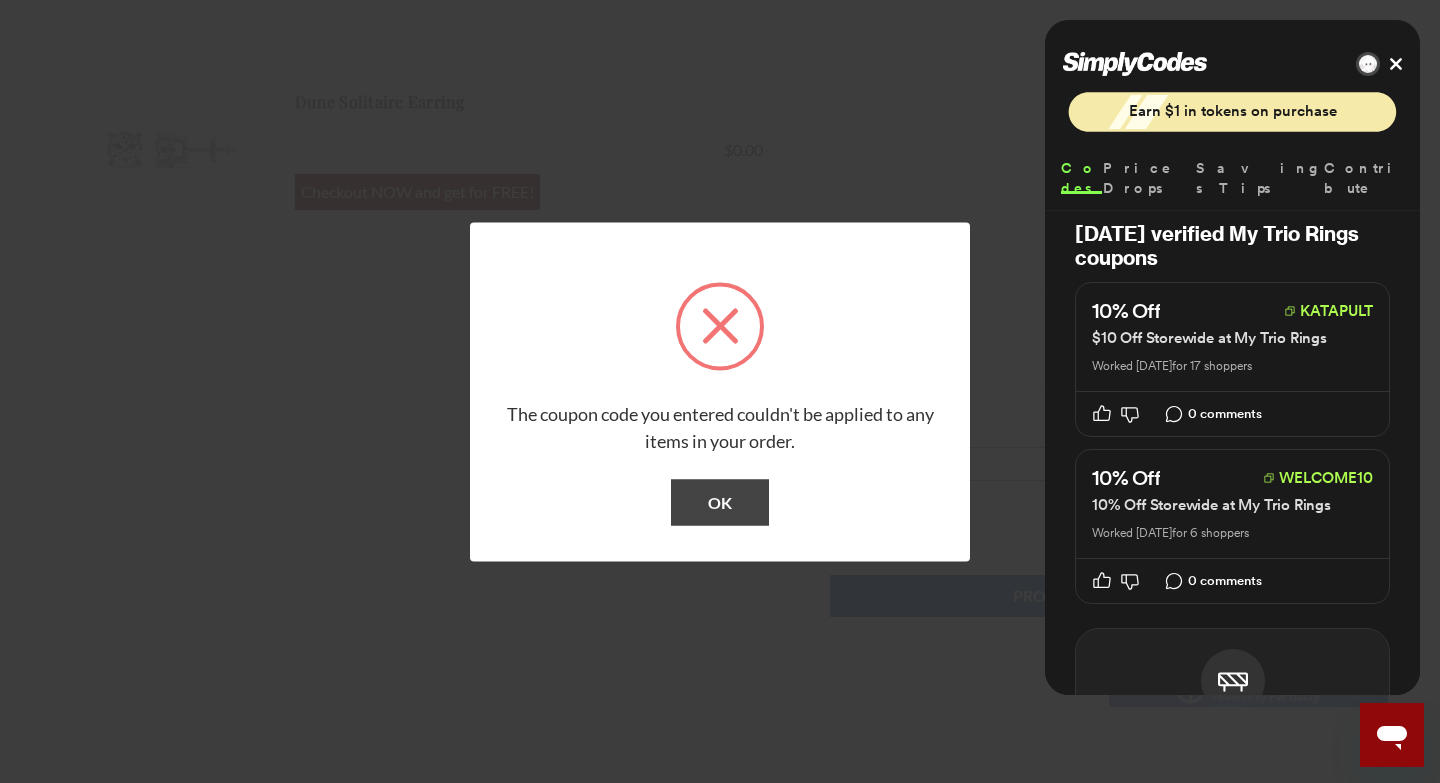 click at bounding box center (720, 2132) 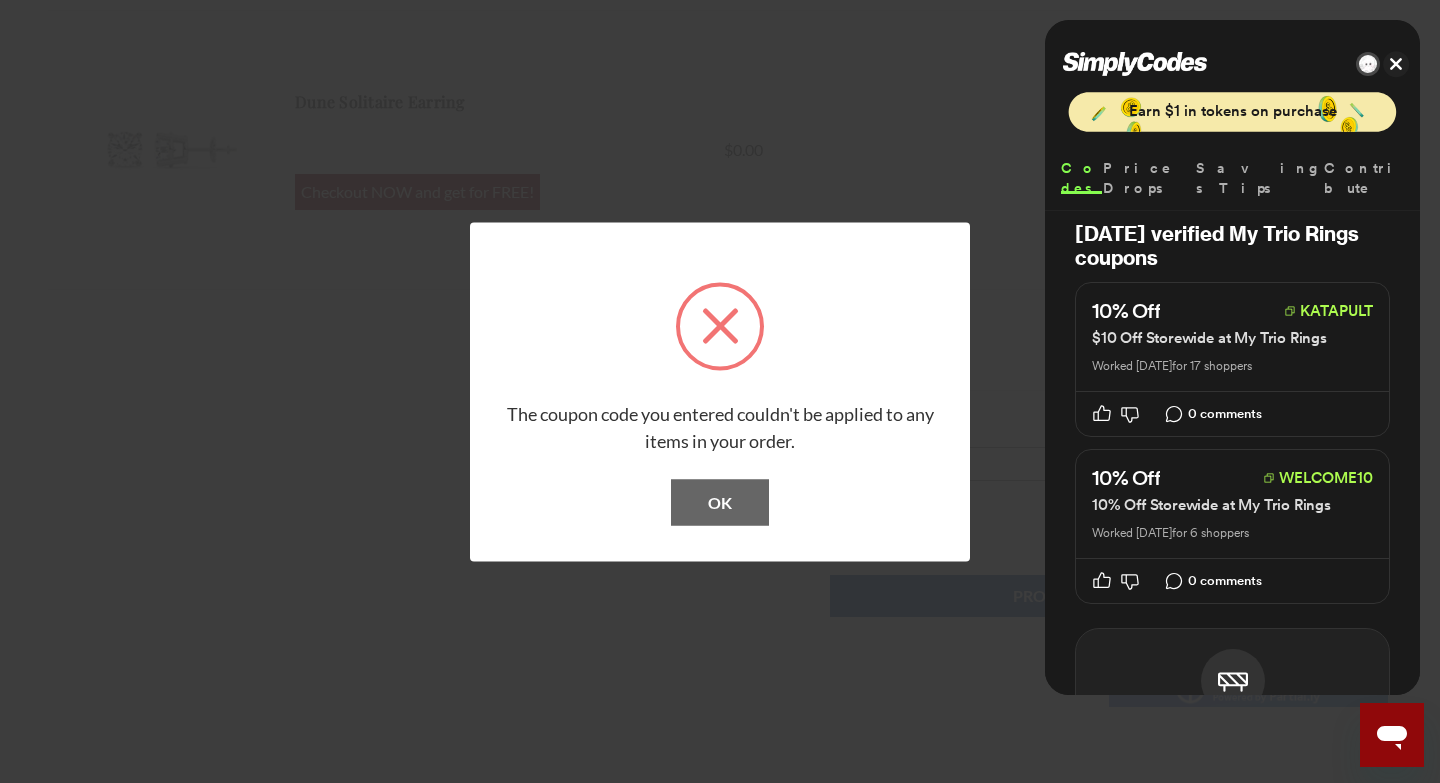click at bounding box center [1396, 64] 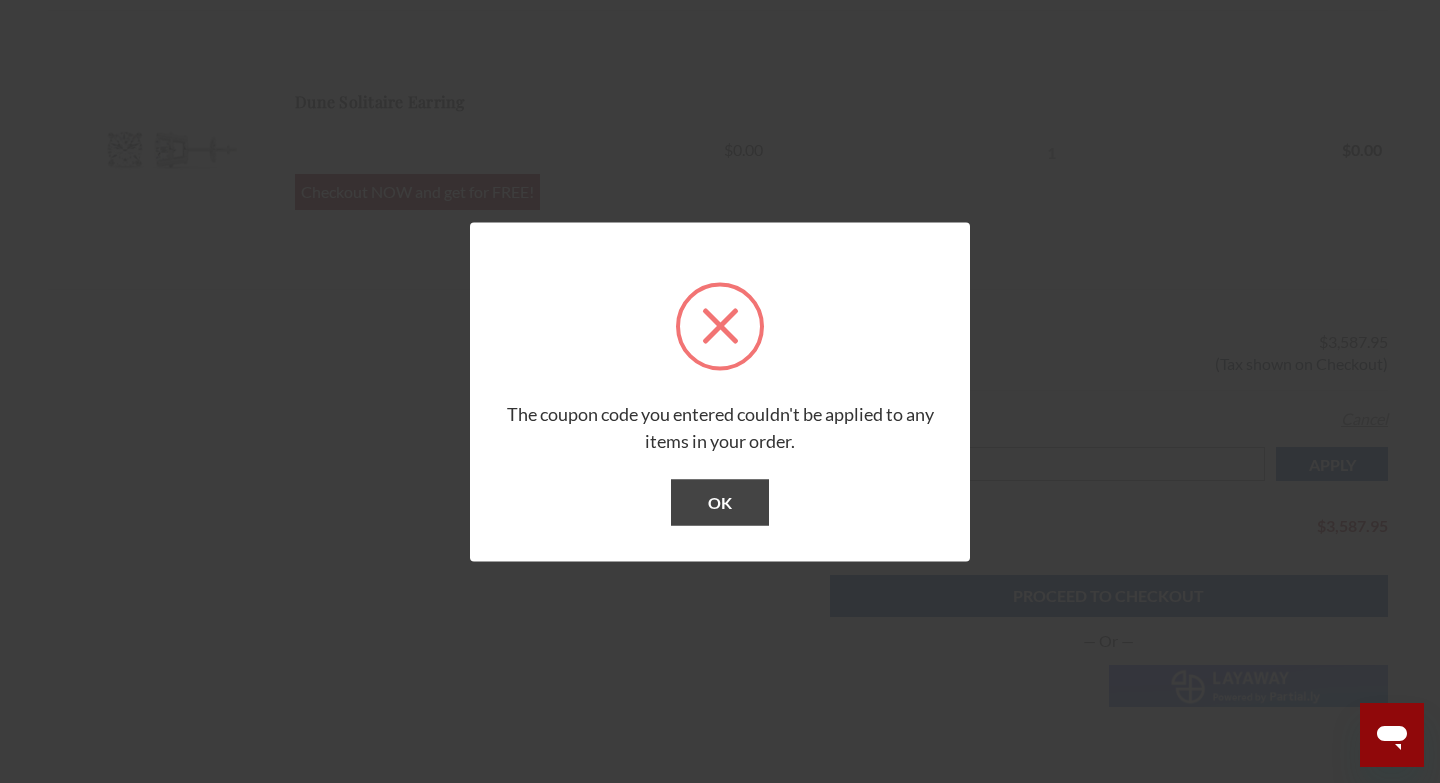 click at bounding box center [720, 391] 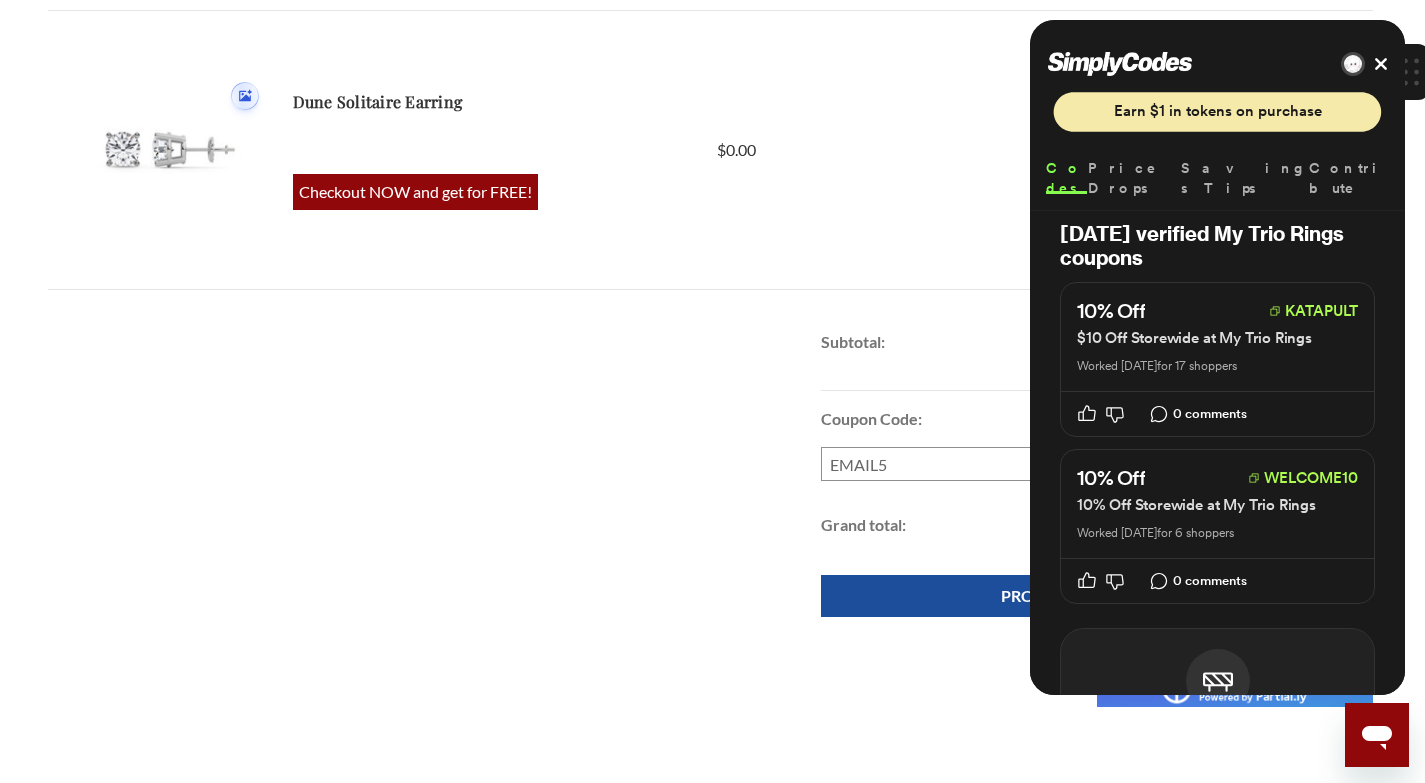 click at bounding box center (1381, 64) 